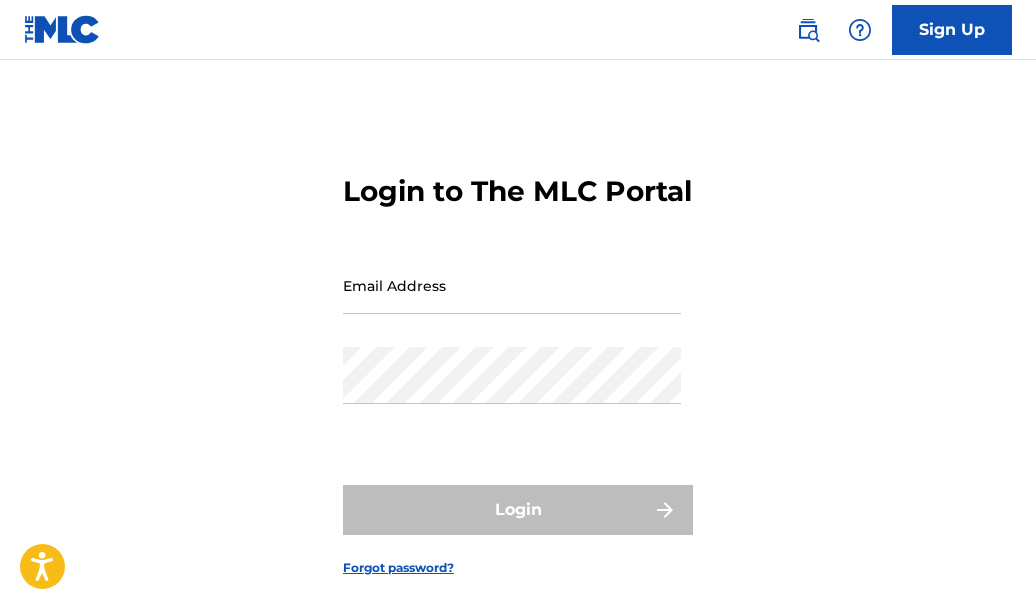 scroll, scrollTop: 0, scrollLeft: 0, axis: both 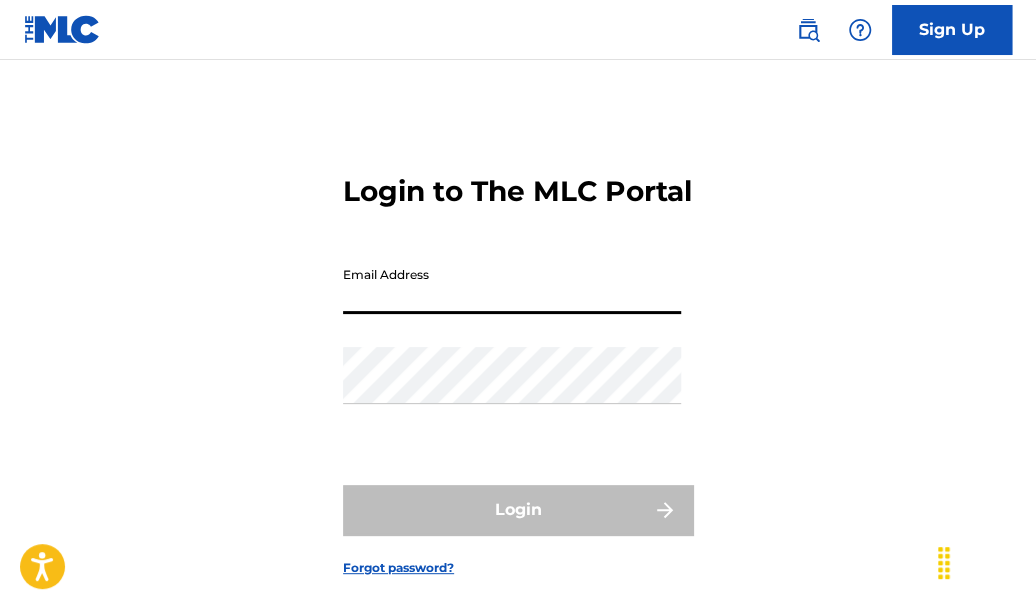click on "Email Address" at bounding box center [512, 285] 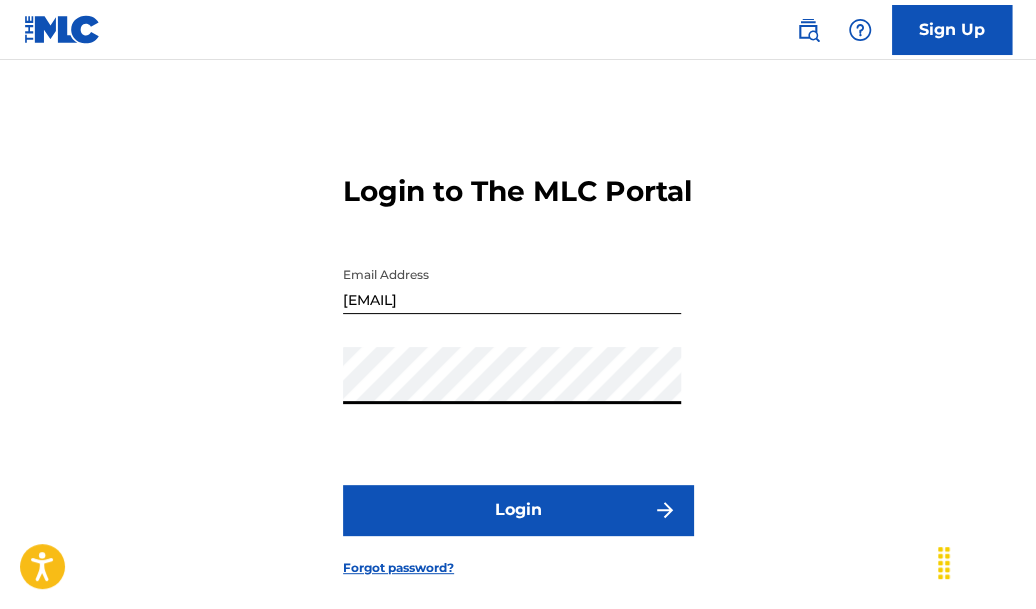 click on "Login" at bounding box center [518, 510] 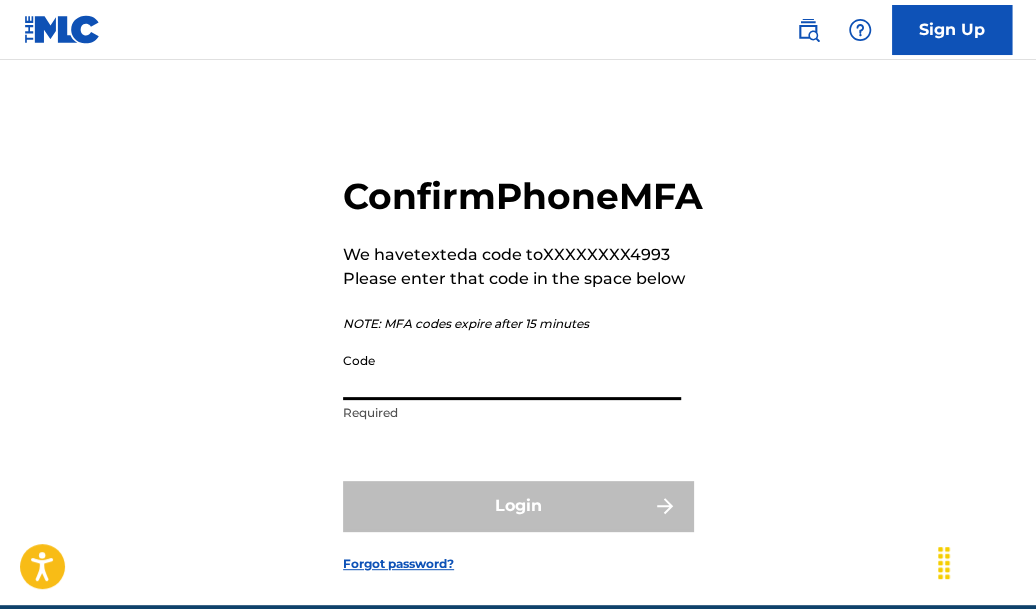 click on "Code" at bounding box center [512, 371] 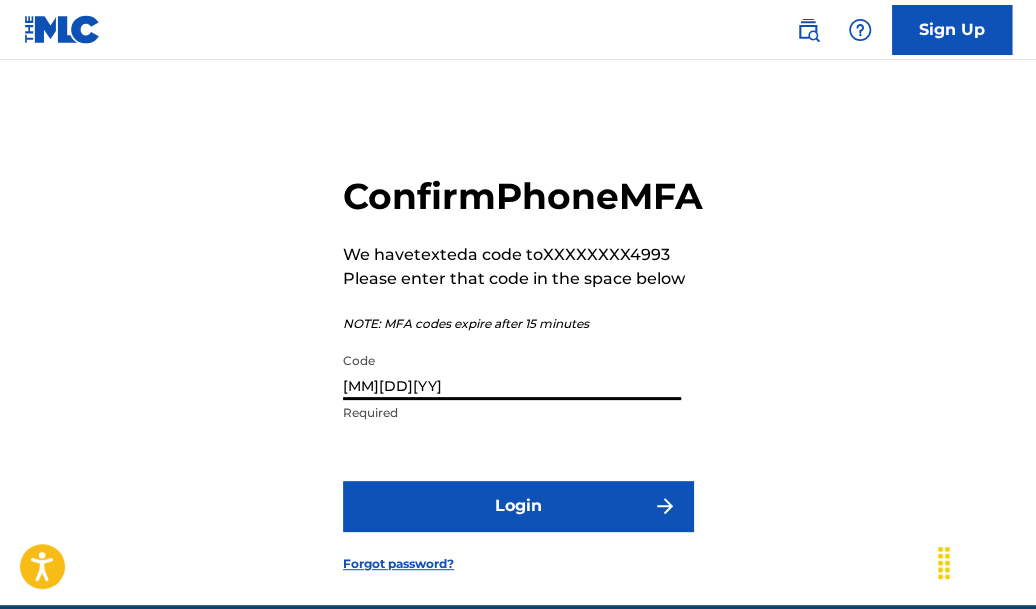 type on "[MM][DD][YY]" 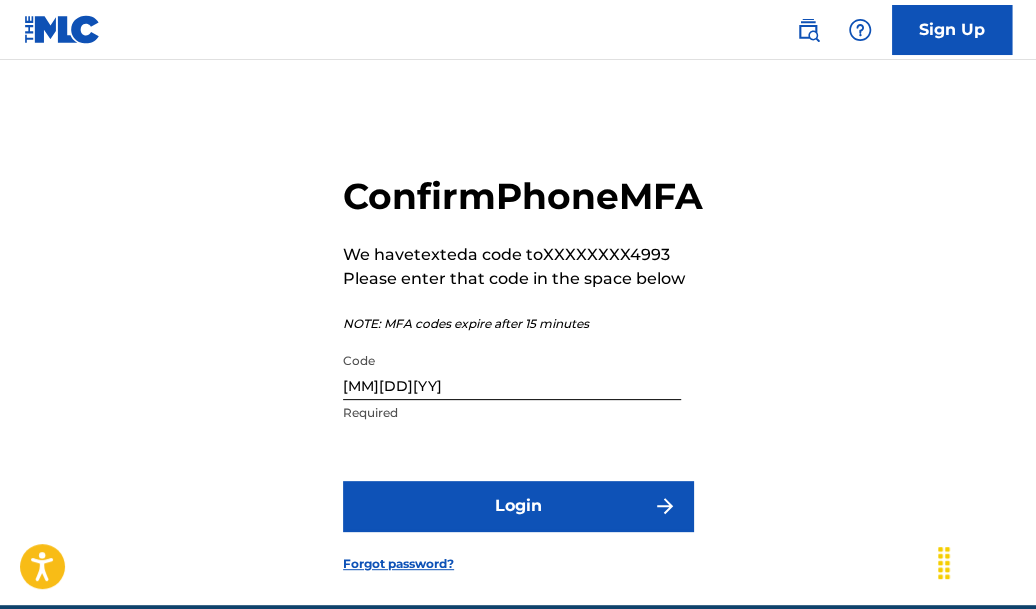click on "Login" at bounding box center (518, 506) 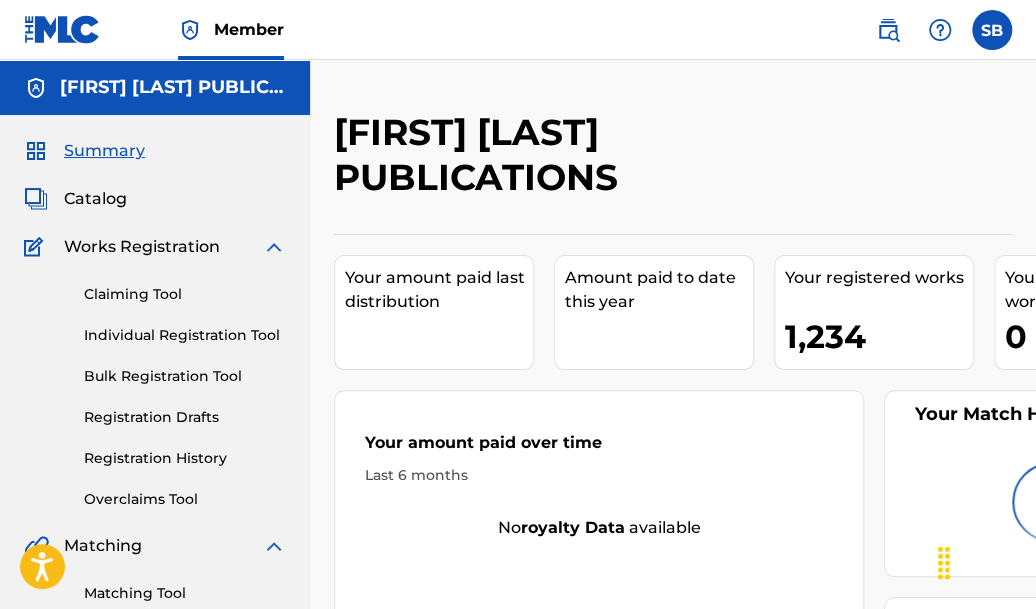 scroll, scrollTop: 0, scrollLeft: 0, axis: both 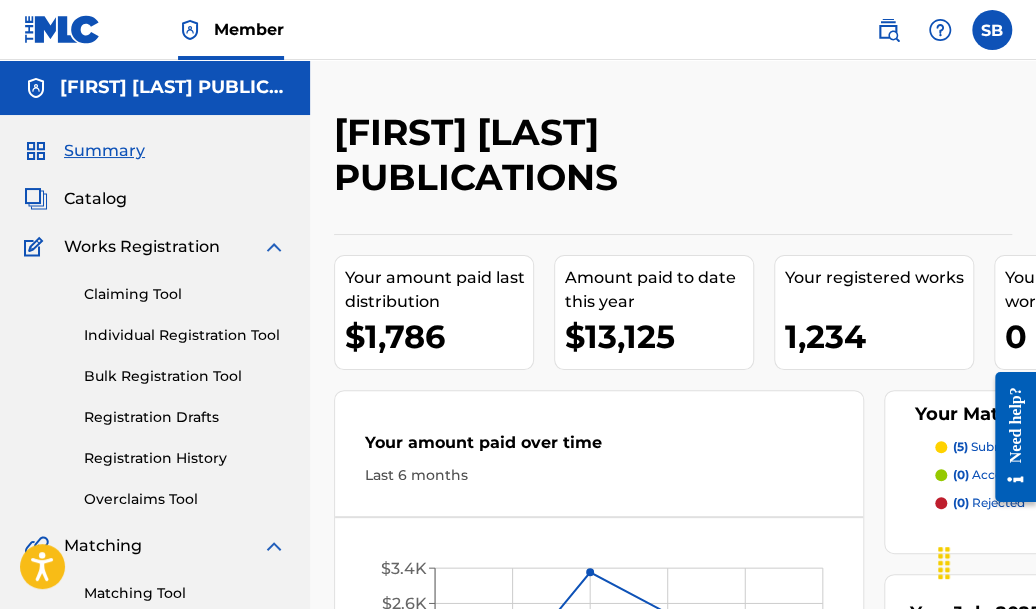 click on "Overclaims Tool" at bounding box center (185, 499) 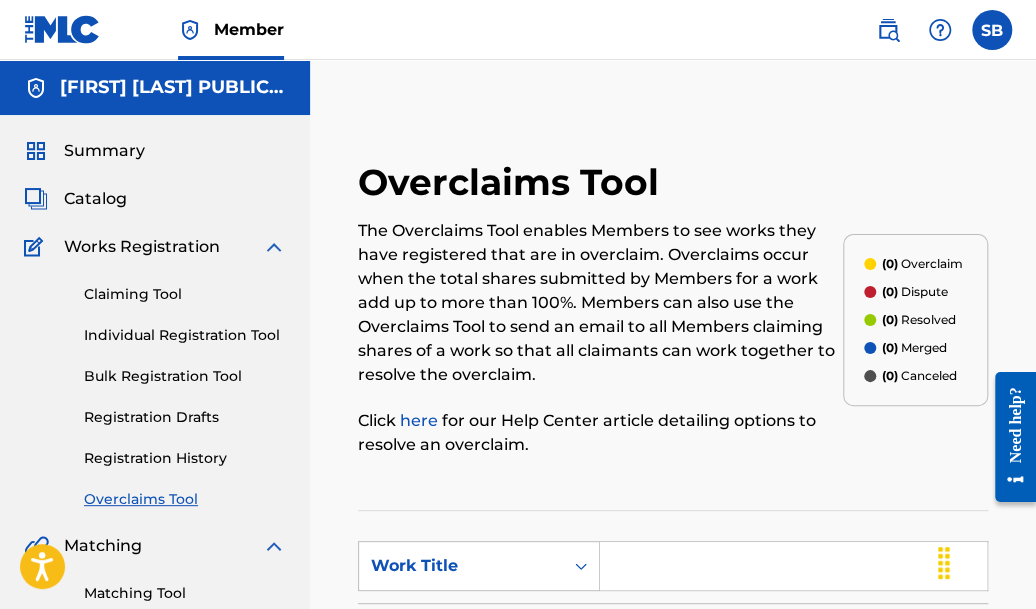 scroll, scrollTop: 59, scrollLeft: 0, axis: vertical 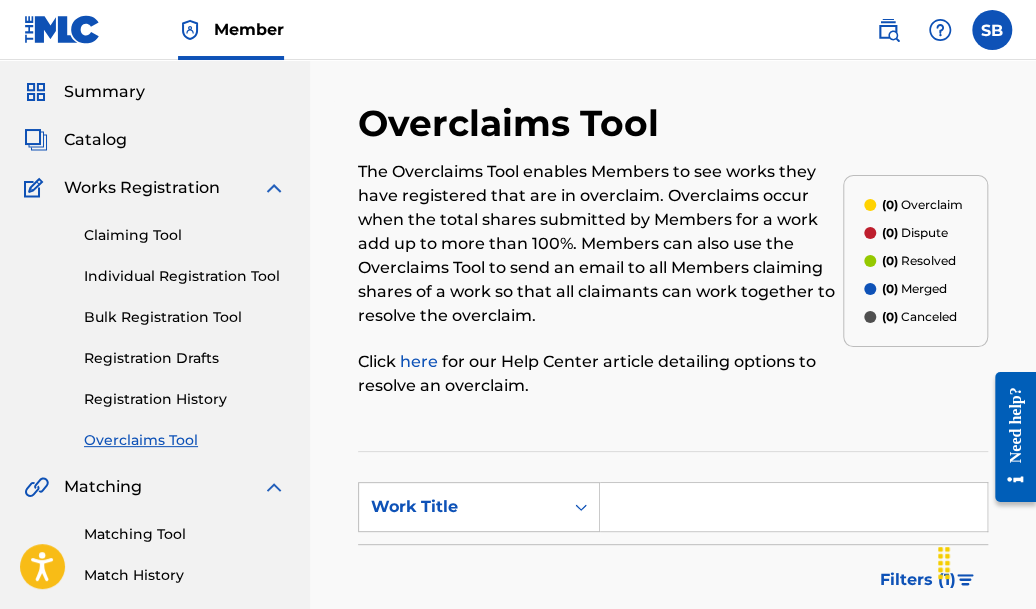 click on "here" at bounding box center (419, 361) 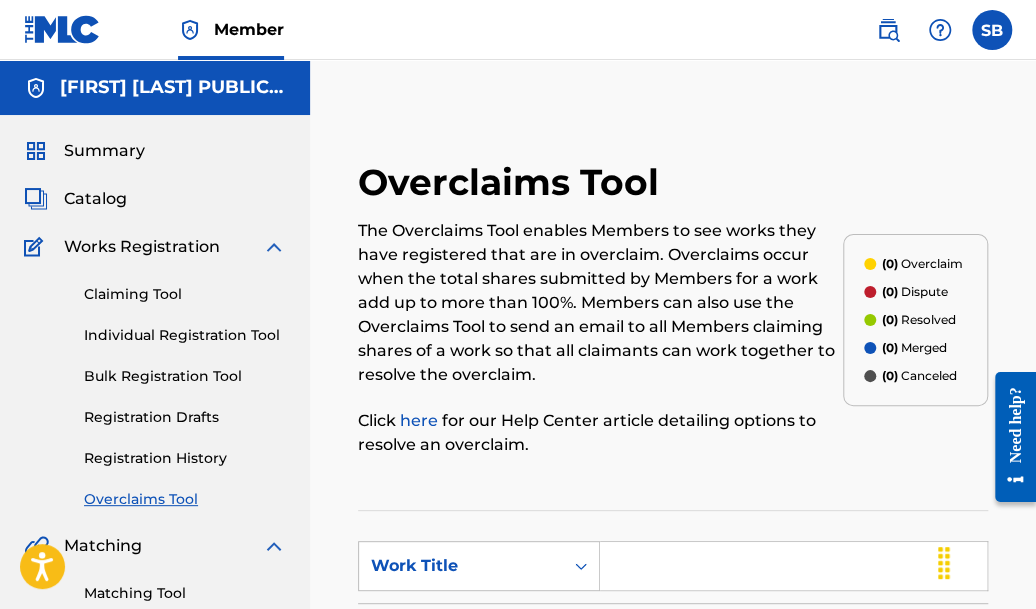 scroll, scrollTop: 0, scrollLeft: 0, axis: both 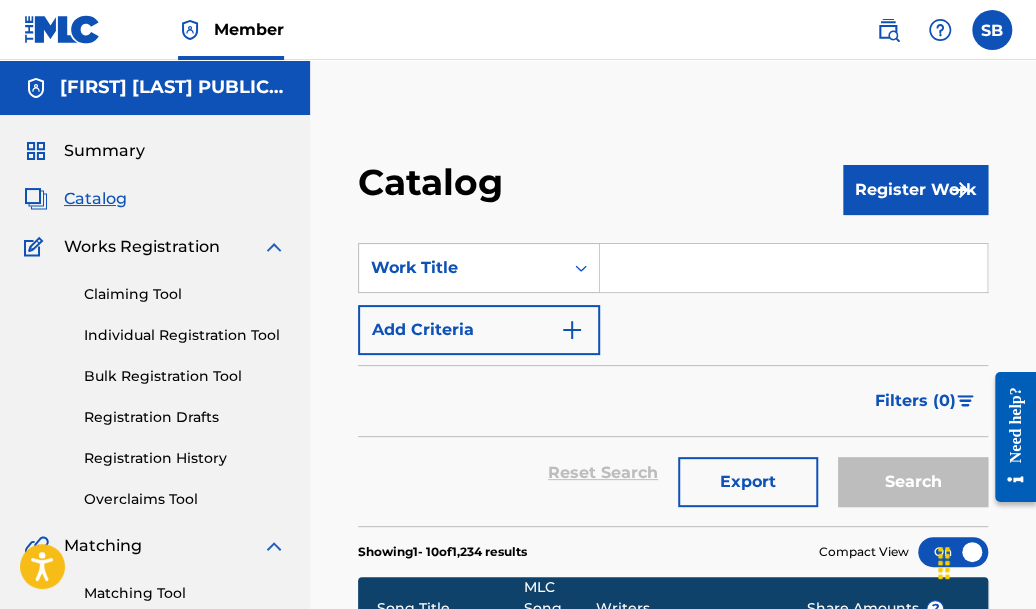 click at bounding box center [940, 30] 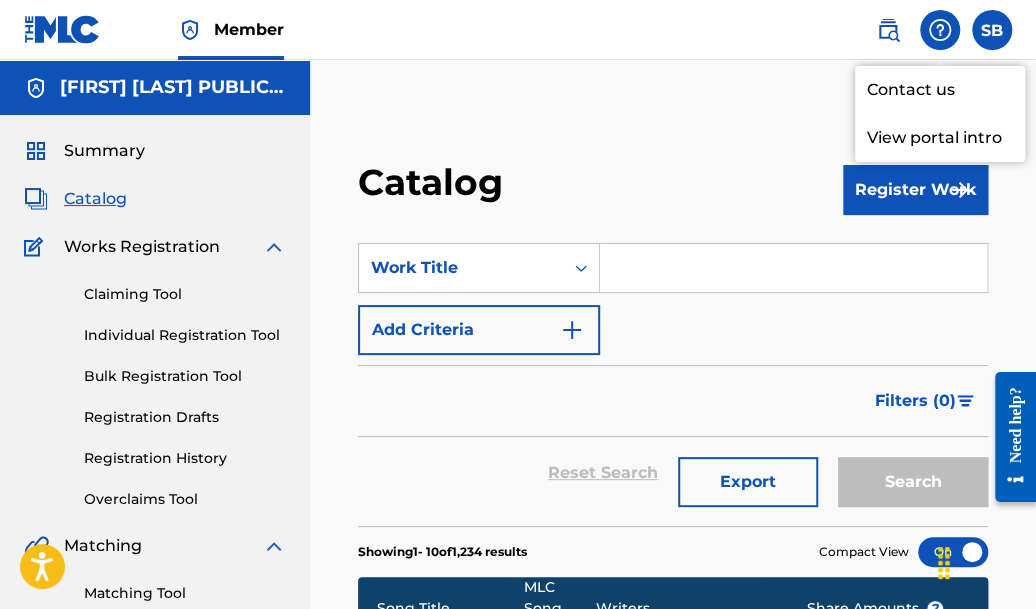 click on "Member SB SB [FIRST] [LAST] bondsherry007@gmail.com Profile Log out" at bounding box center [518, 30] 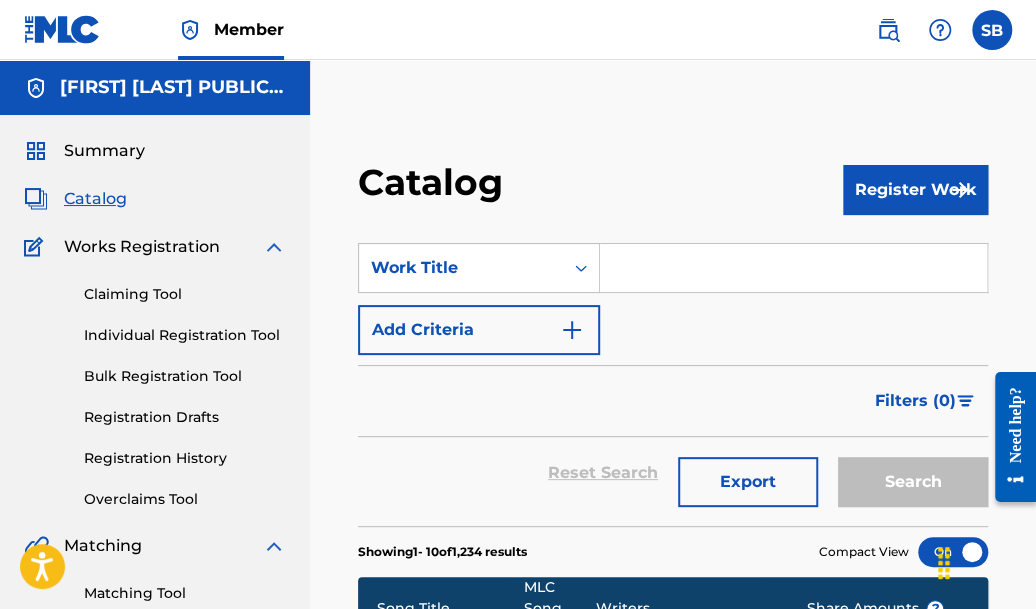scroll, scrollTop: 0, scrollLeft: 0, axis: both 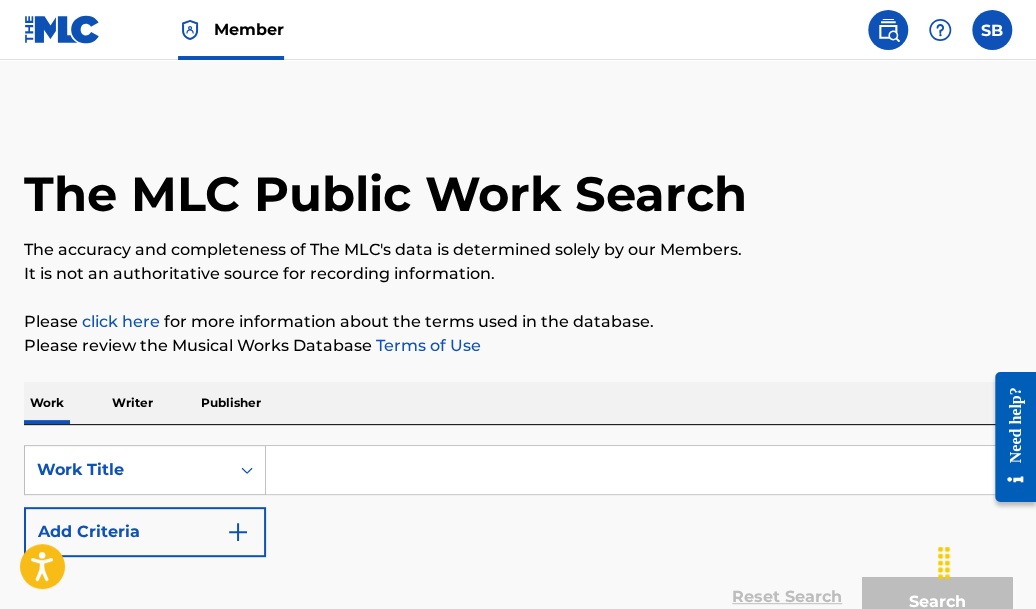 click at bounding box center (638, 470) 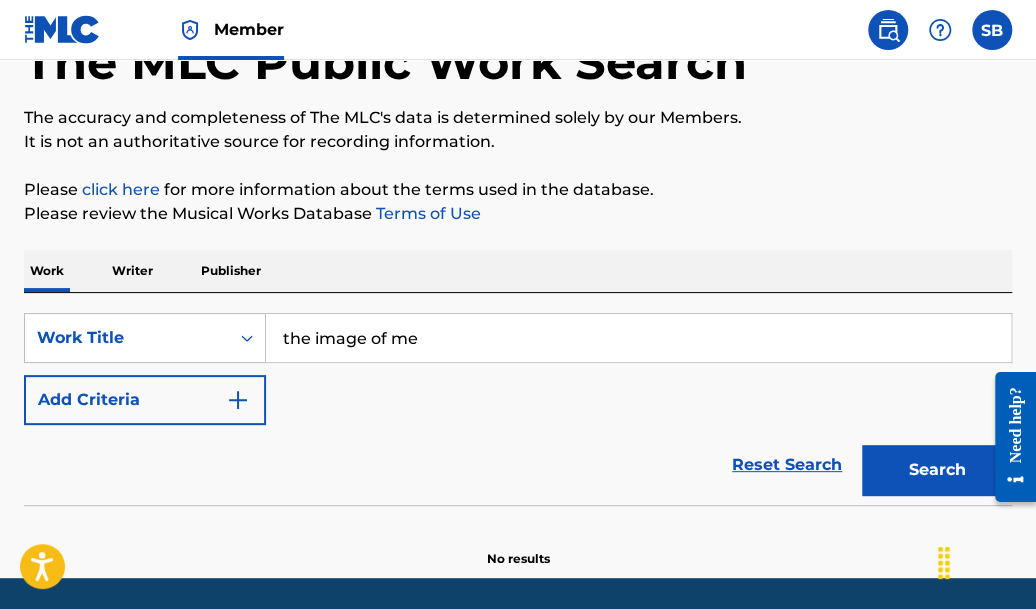 scroll, scrollTop: 193, scrollLeft: 0, axis: vertical 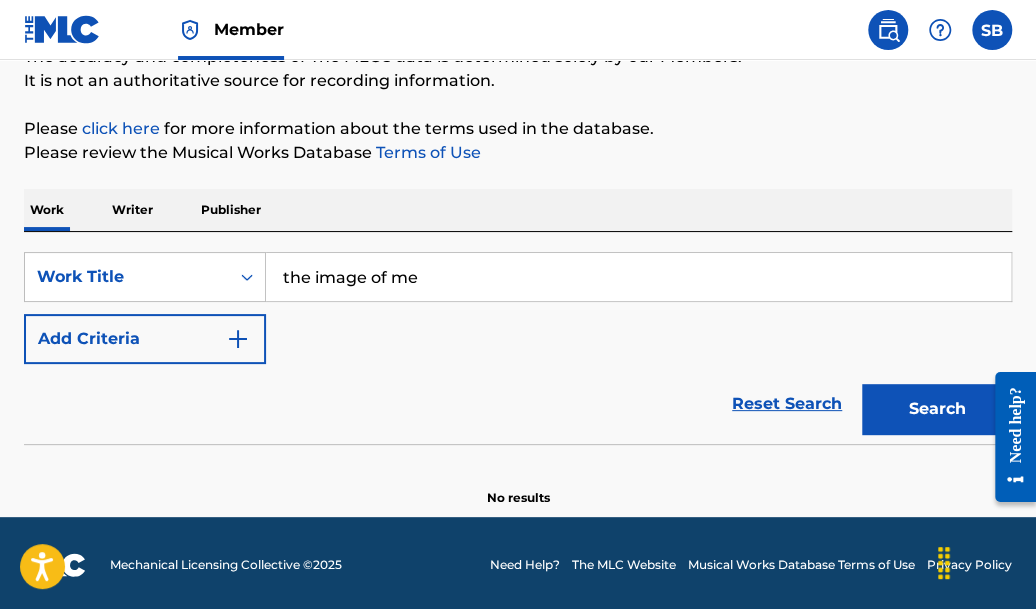 type on "the image of me" 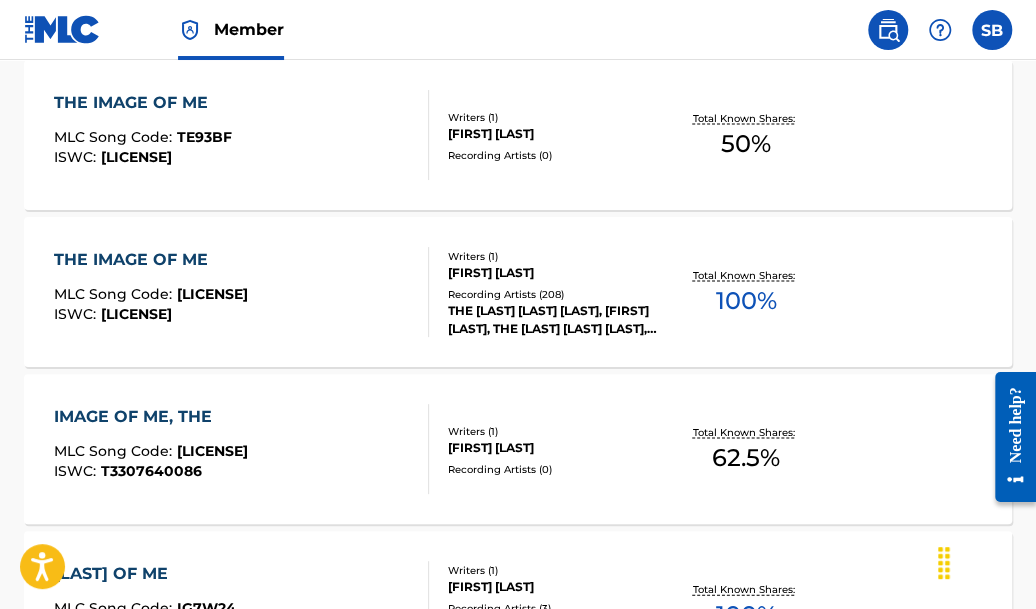 scroll, scrollTop: 1400, scrollLeft: 0, axis: vertical 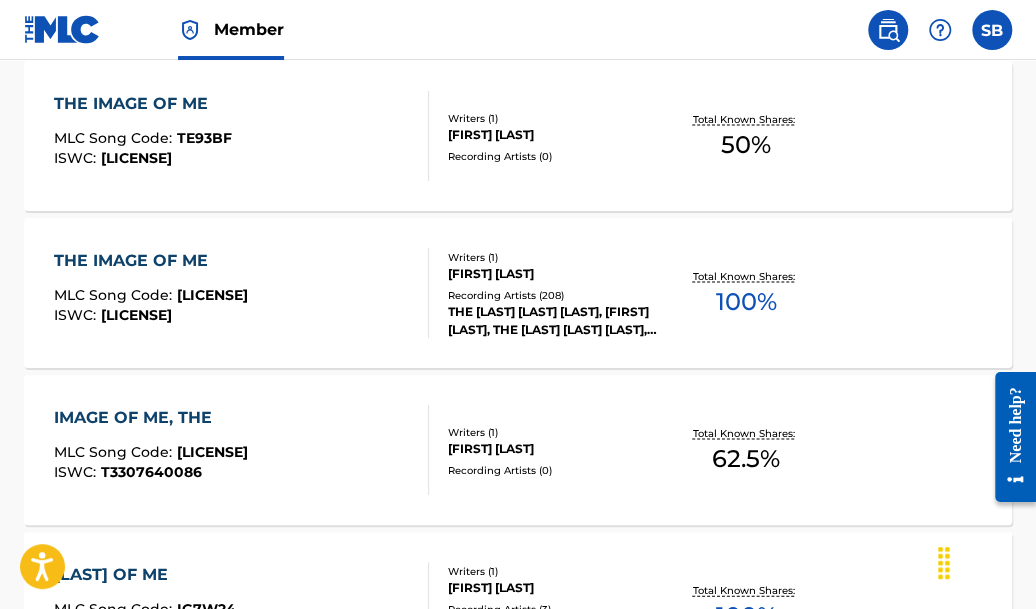 click on "THE IMAGE OF ME" at bounding box center [151, 260] 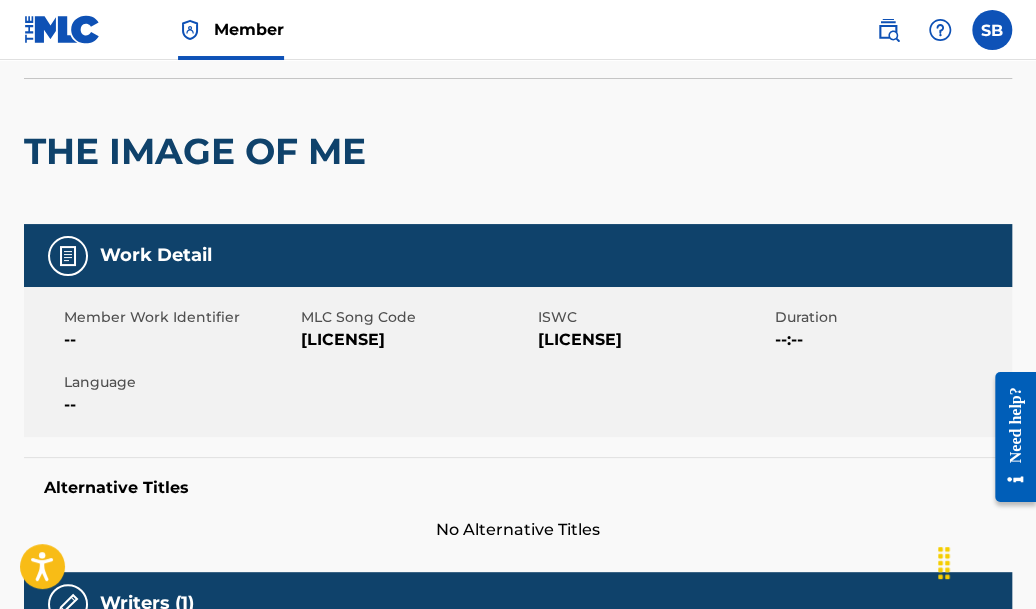 scroll, scrollTop: 131, scrollLeft: 0, axis: vertical 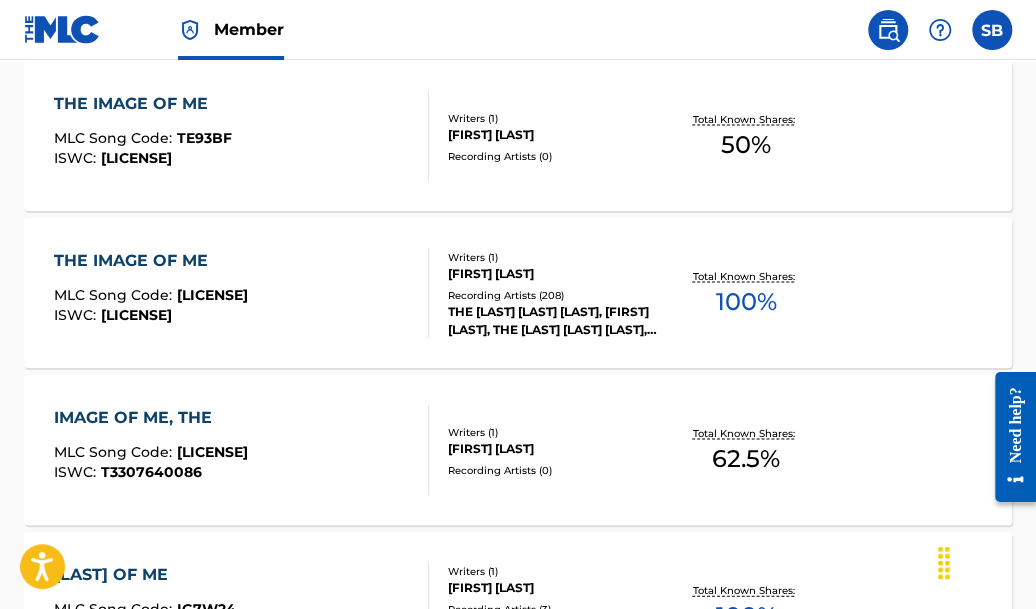 click on "THE IMAGE OF ME" at bounding box center [151, 260] 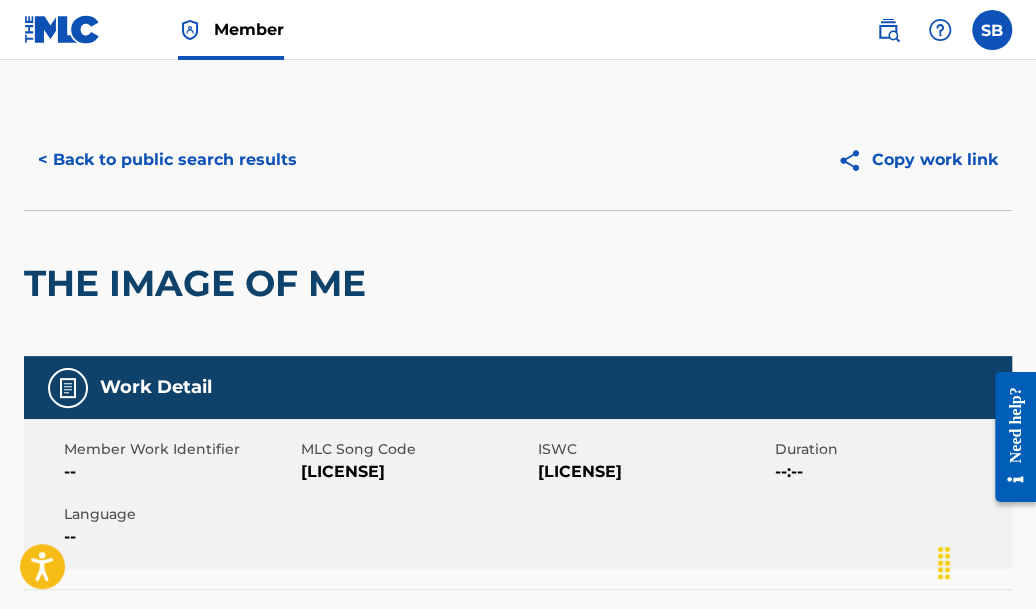 scroll, scrollTop: 0, scrollLeft: 0, axis: both 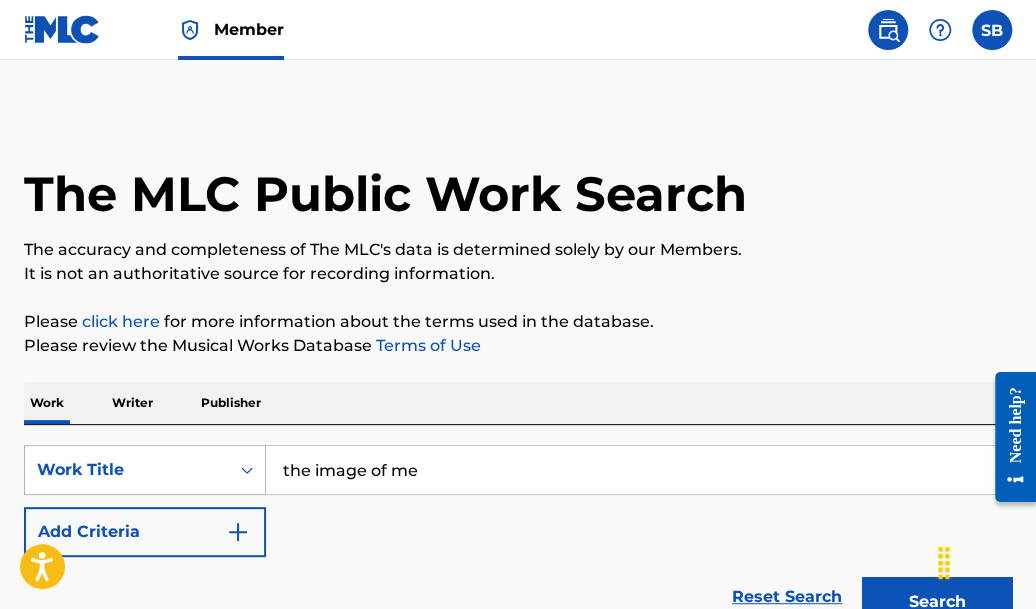 drag, startPoint x: 472, startPoint y: 473, endPoint x: 263, endPoint y: 458, distance: 209.53758 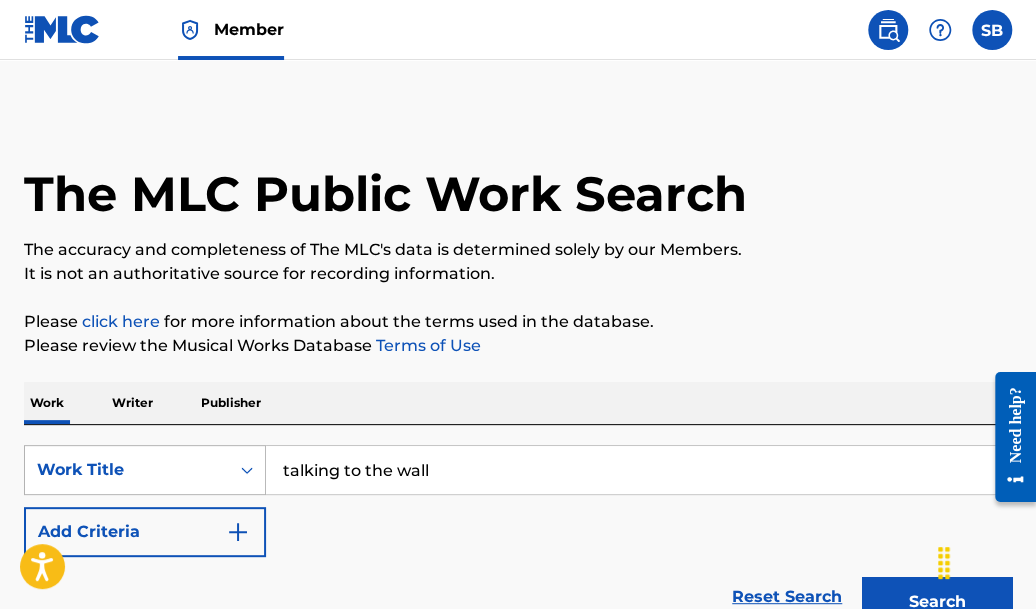 type on "talking to the wall" 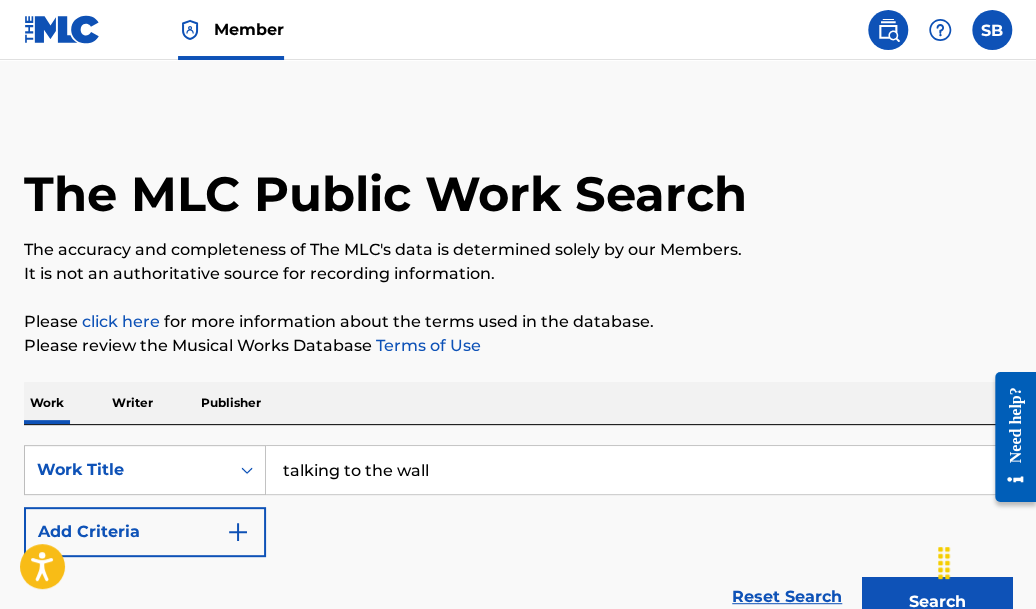 scroll, scrollTop: 0, scrollLeft: 0, axis: both 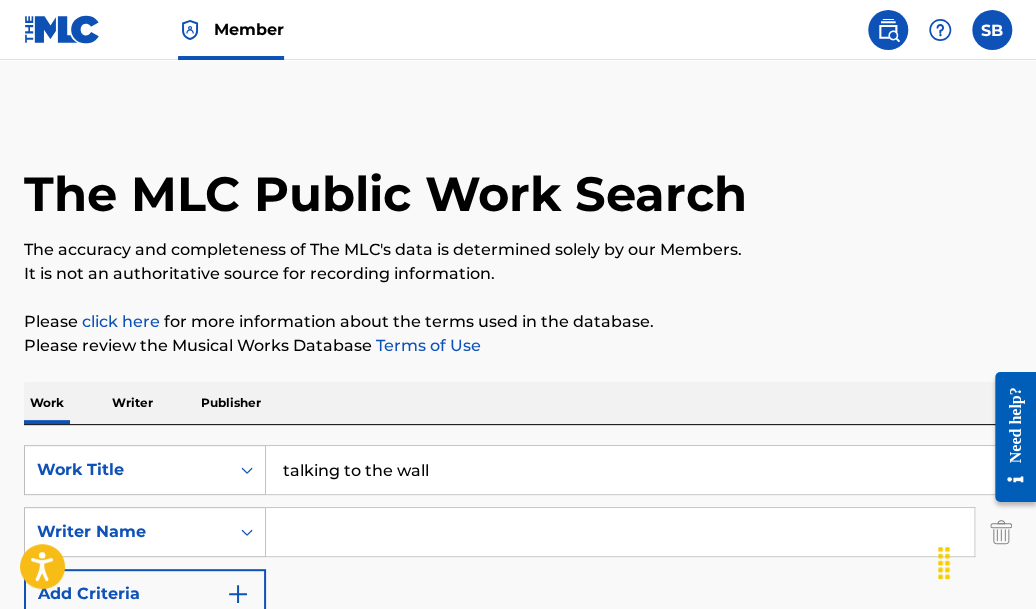 click at bounding box center (620, 532) 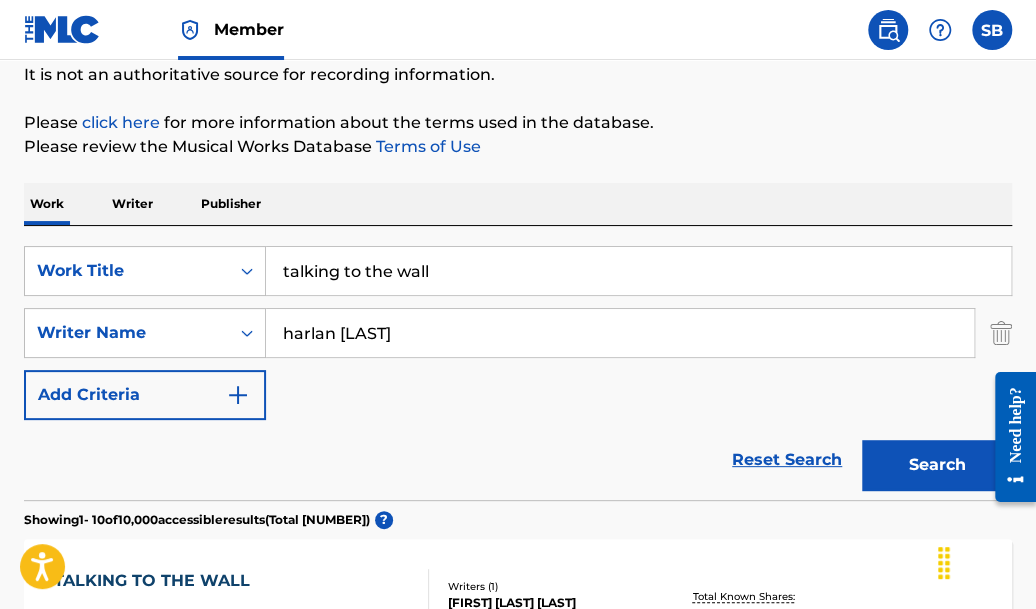 scroll, scrollTop: 221, scrollLeft: 0, axis: vertical 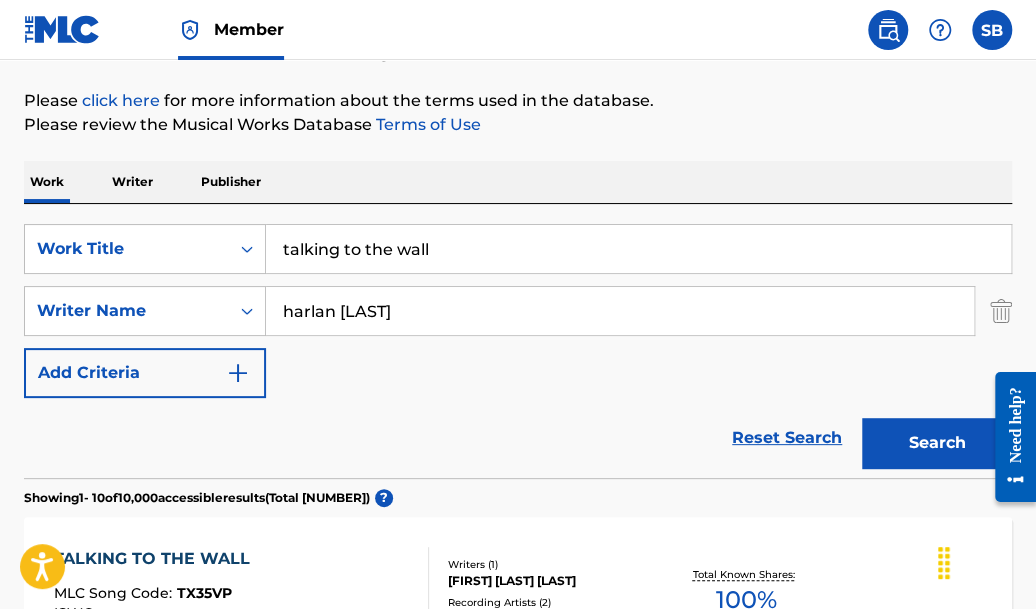 type on "harlan [LAST]" 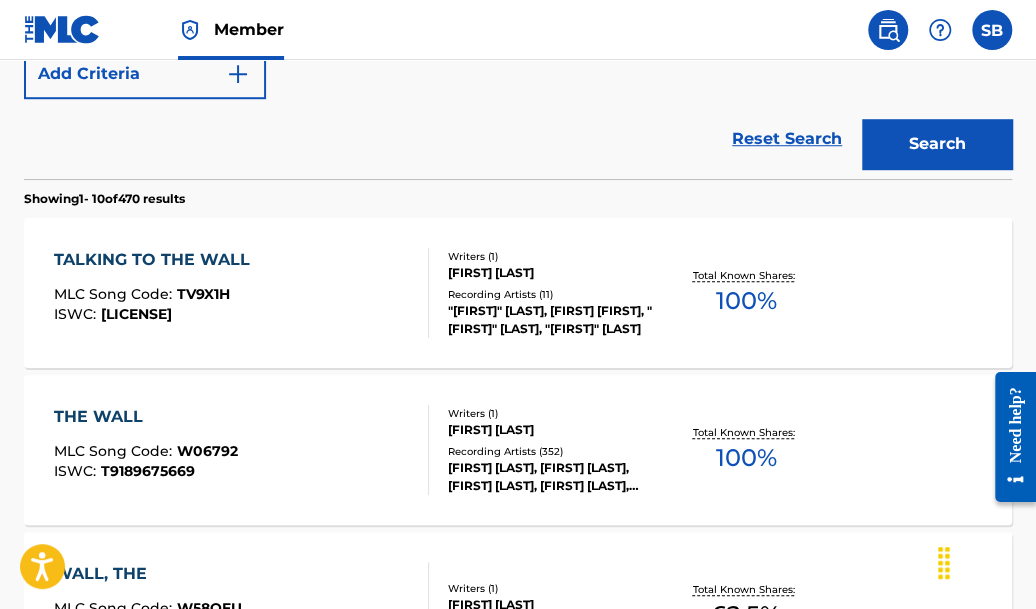 scroll, scrollTop: 553, scrollLeft: 0, axis: vertical 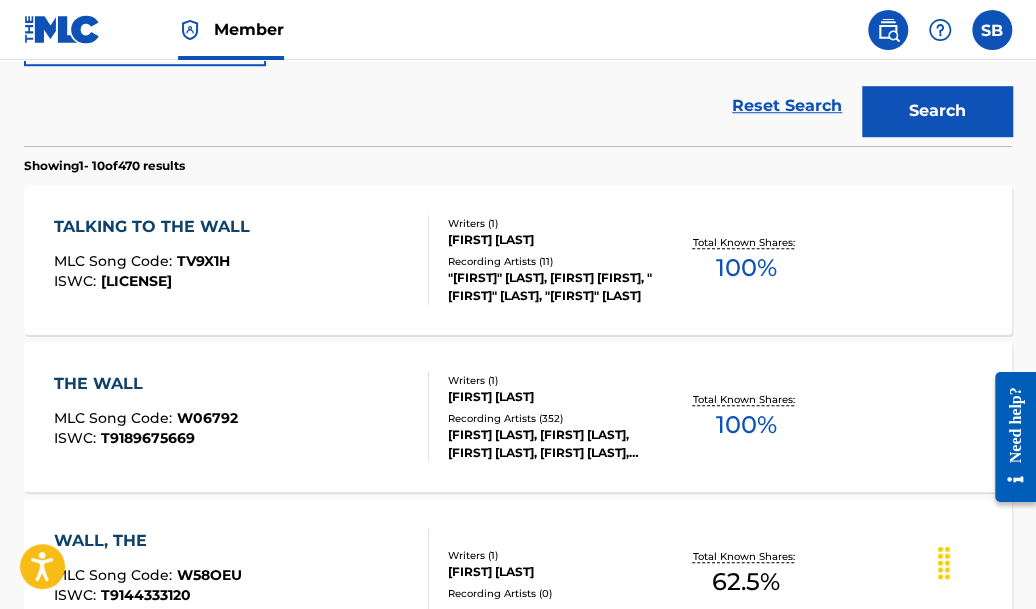 click on "TALKING TO THE WALL" at bounding box center (157, 227) 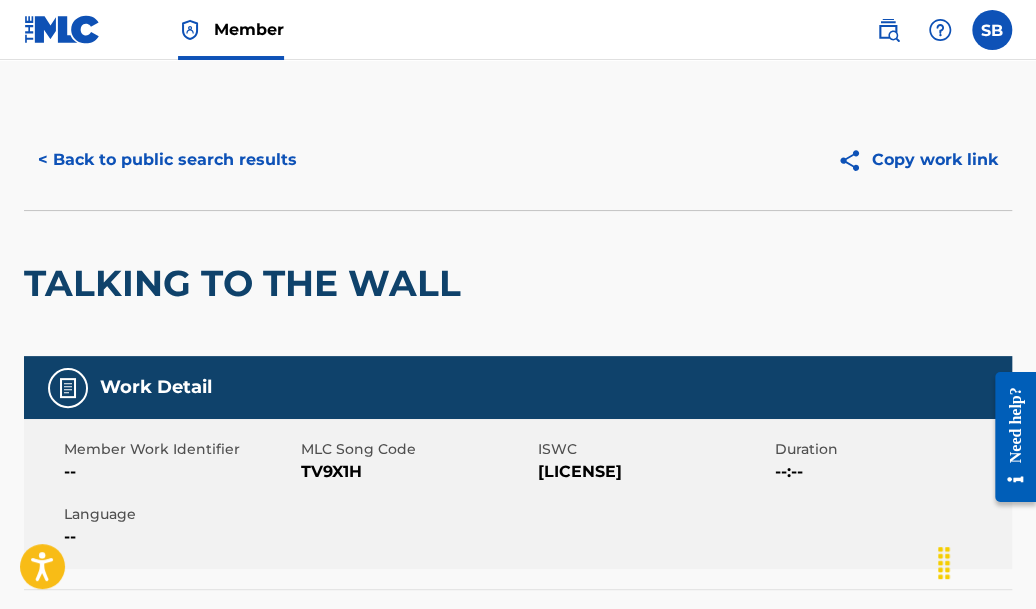 scroll, scrollTop: 0, scrollLeft: 0, axis: both 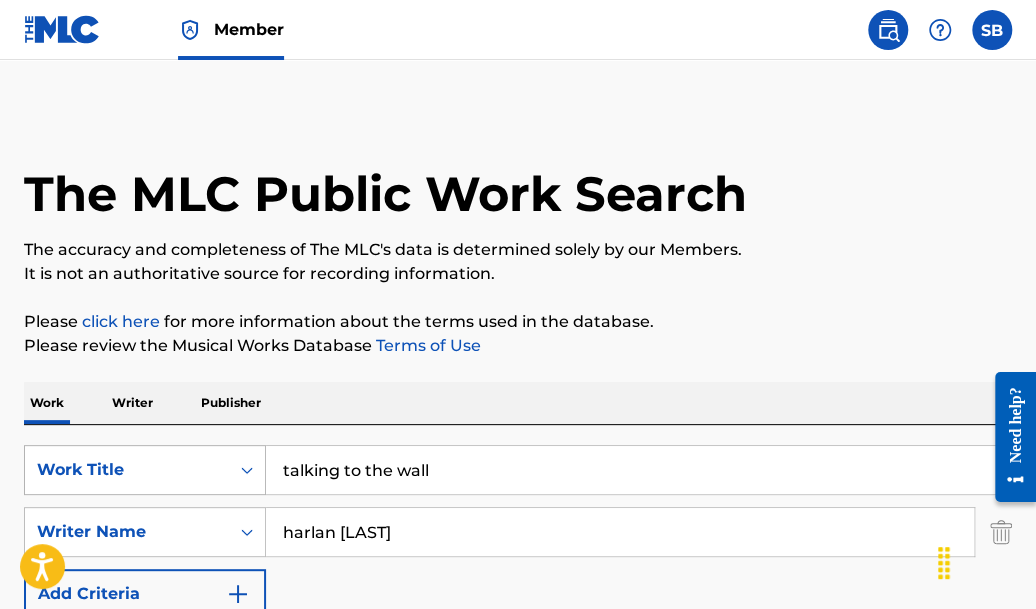 drag, startPoint x: 484, startPoint y: 472, endPoint x: 204, endPoint y: 459, distance: 280.30164 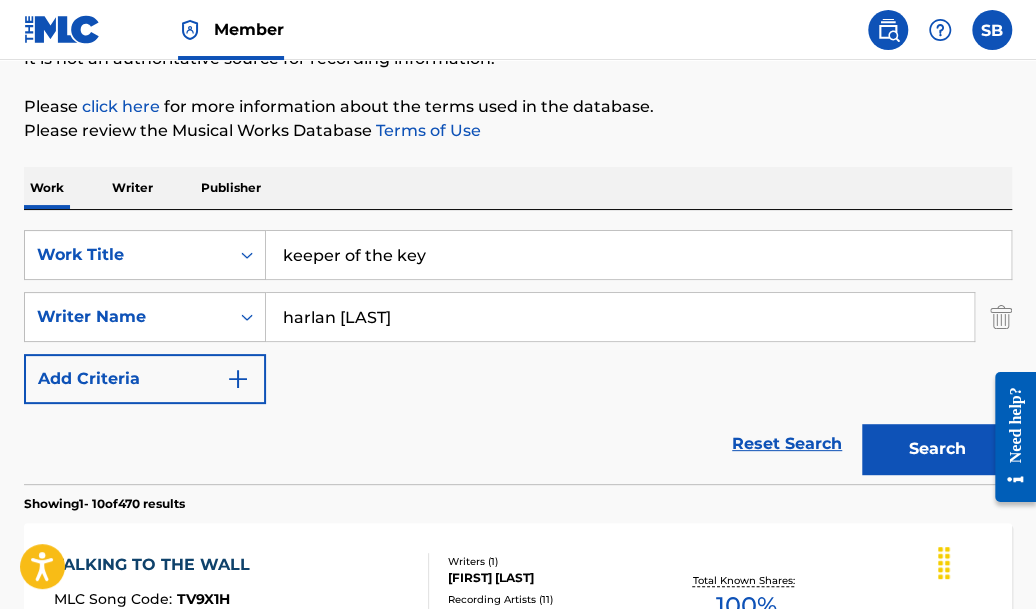 scroll, scrollTop: 223, scrollLeft: 0, axis: vertical 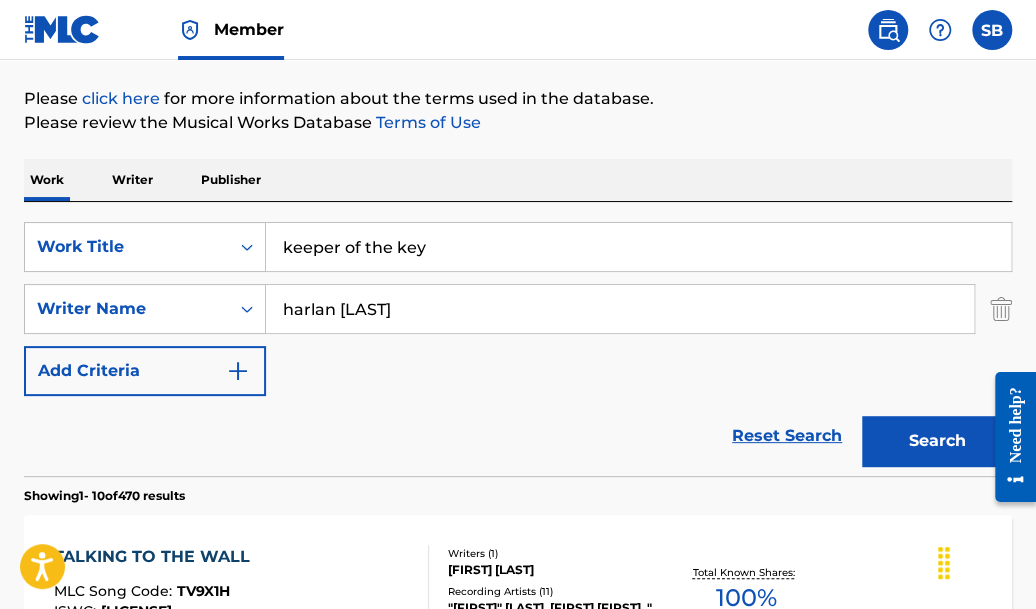 type on "keeper of the key" 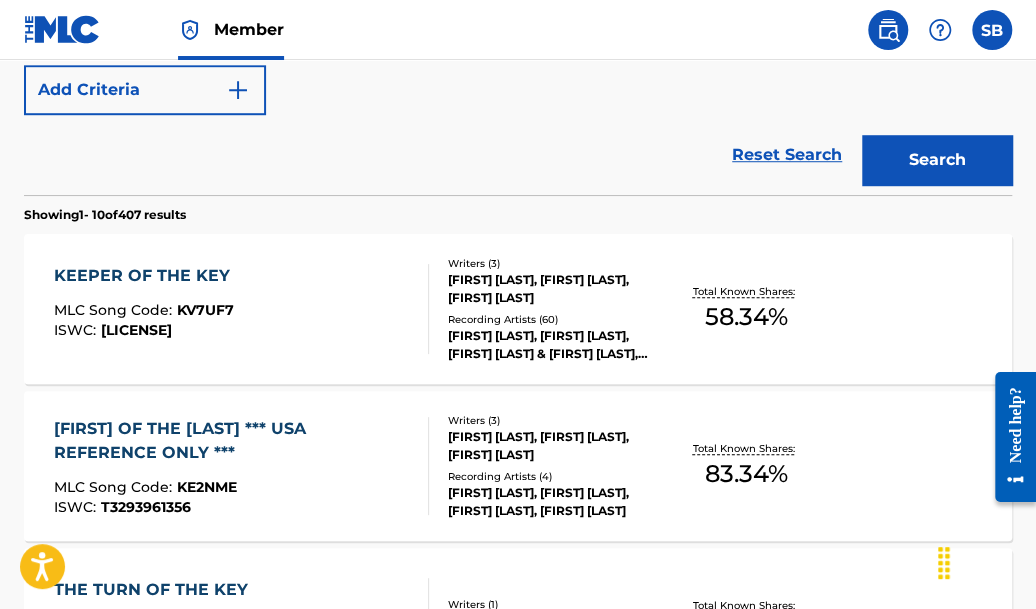scroll, scrollTop: 506, scrollLeft: 0, axis: vertical 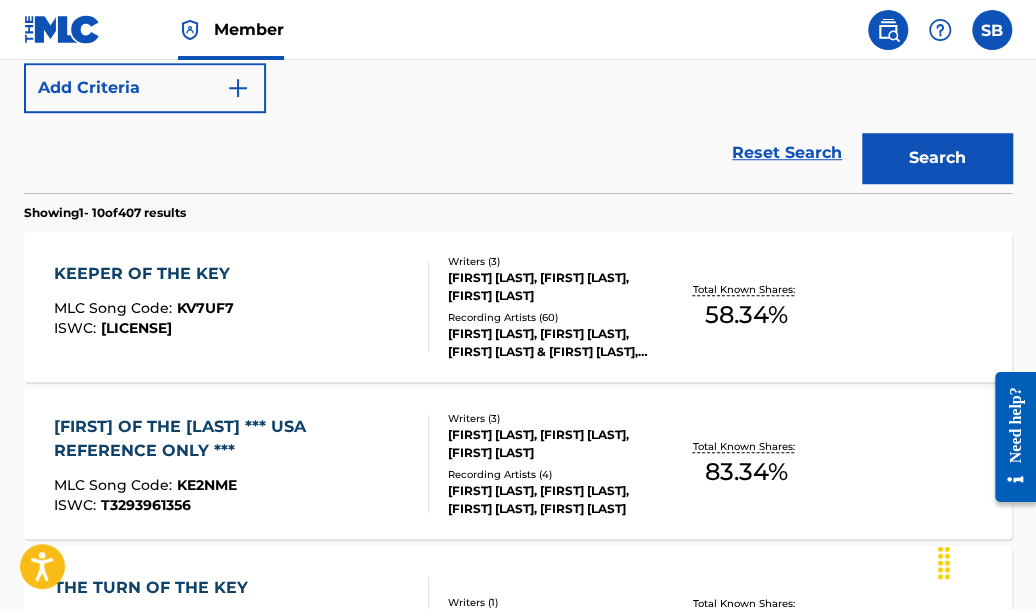 click on "KEEPER OF THE KEY" at bounding box center (147, 274) 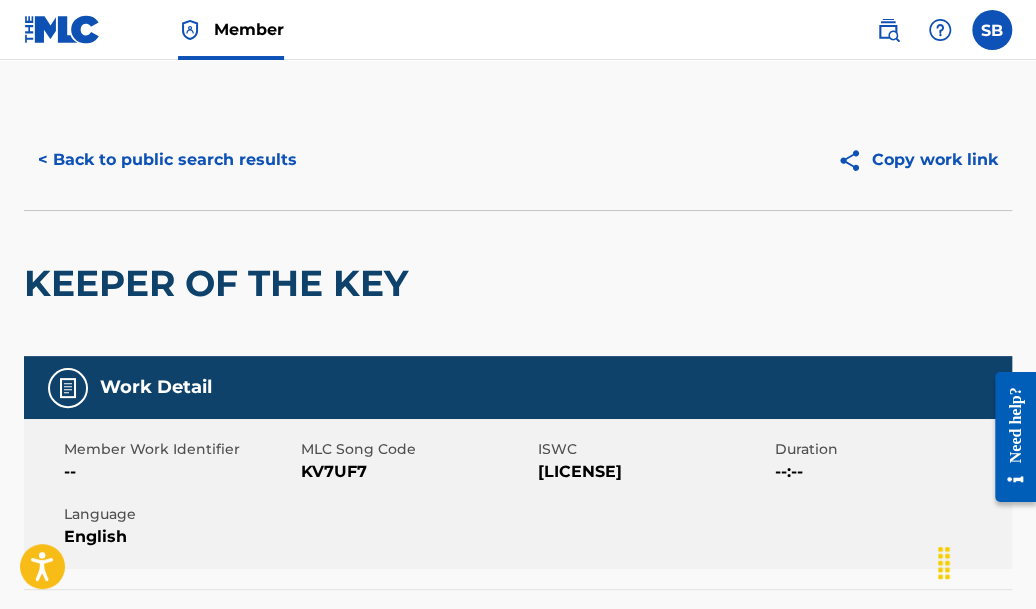 scroll, scrollTop: 0, scrollLeft: 0, axis: both 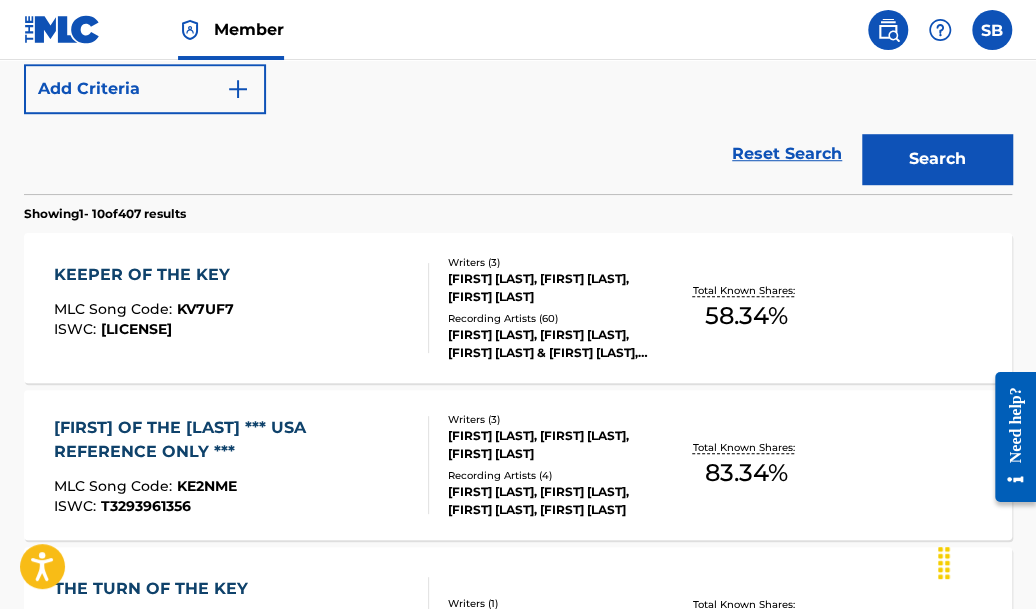 click on "[FIRST] OF THE [LAST] *** USA REFERENCE ONLY ***" at bounding box center [233, 440] 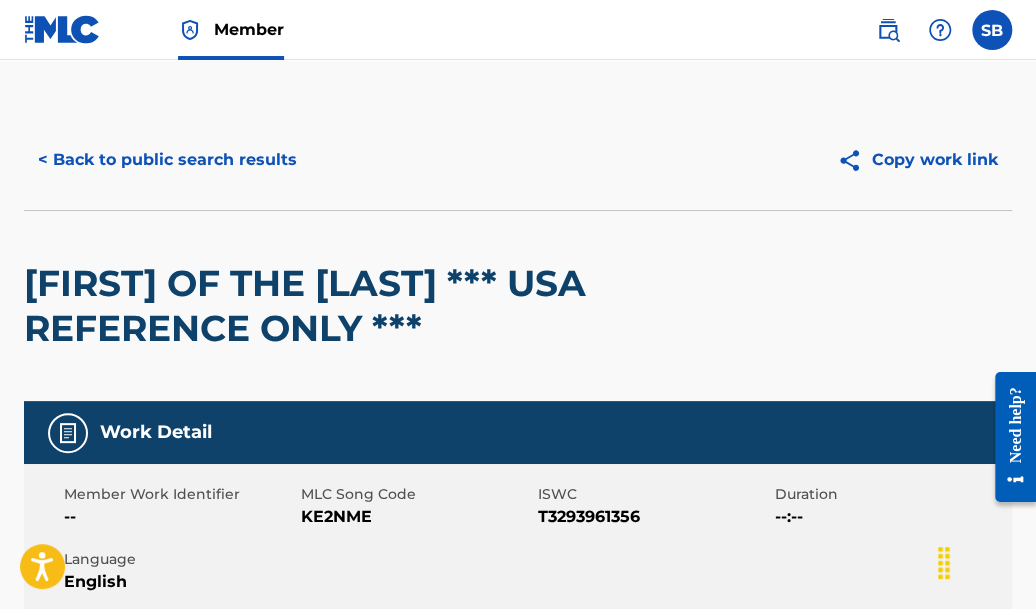 scroll, scrollTop: 0, scrollLeft: 0, axis: both 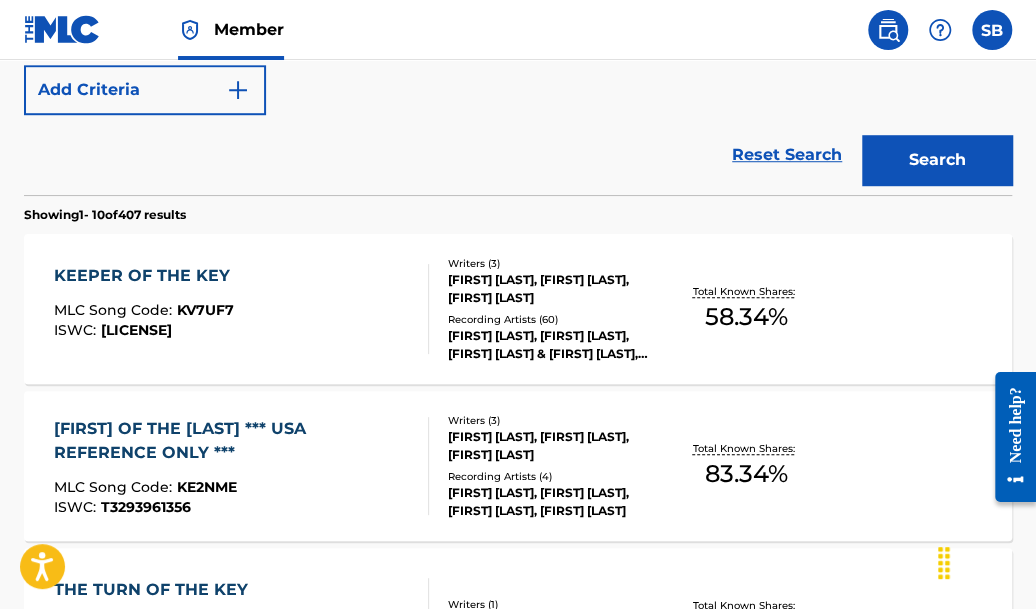 click on "KEEPER OF THE KEY" at bounding box center (147, 276) 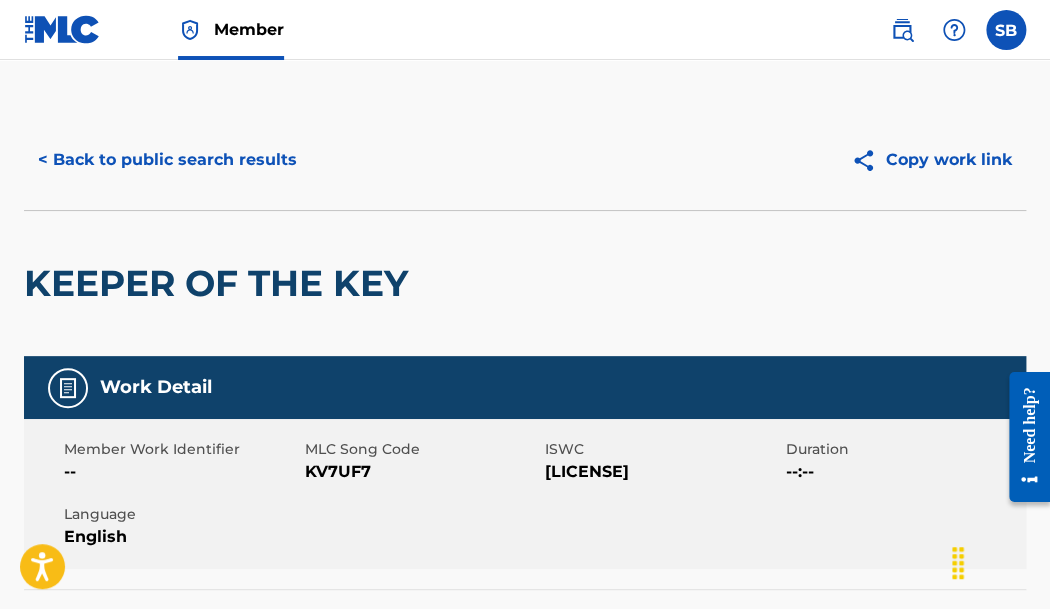 scroll, scrollTop: 0, scrollLeft: 0, axis: both 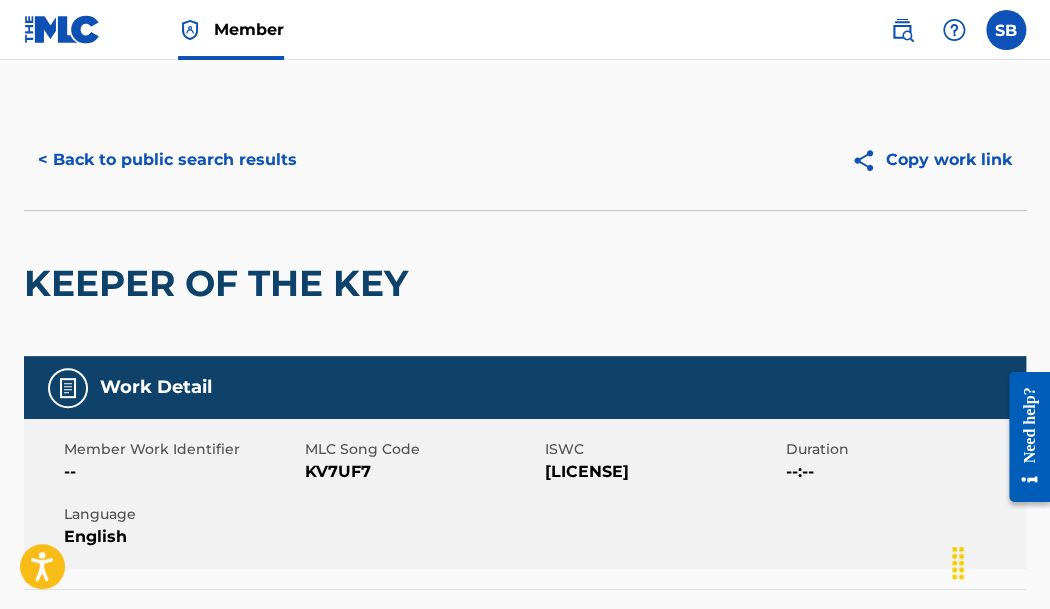 click on "< Back to public search results" at bounding box center [167, 160] 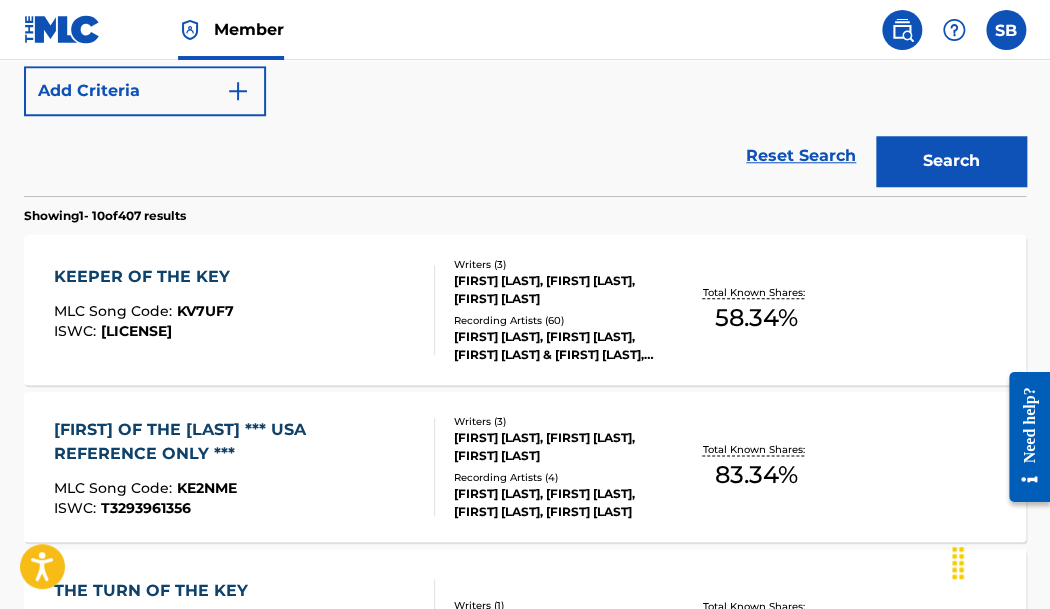 click on "[FIRST] OF THE [LAST] *** USA REFERENCE ONLY ***" at bounding box center (236, 442) 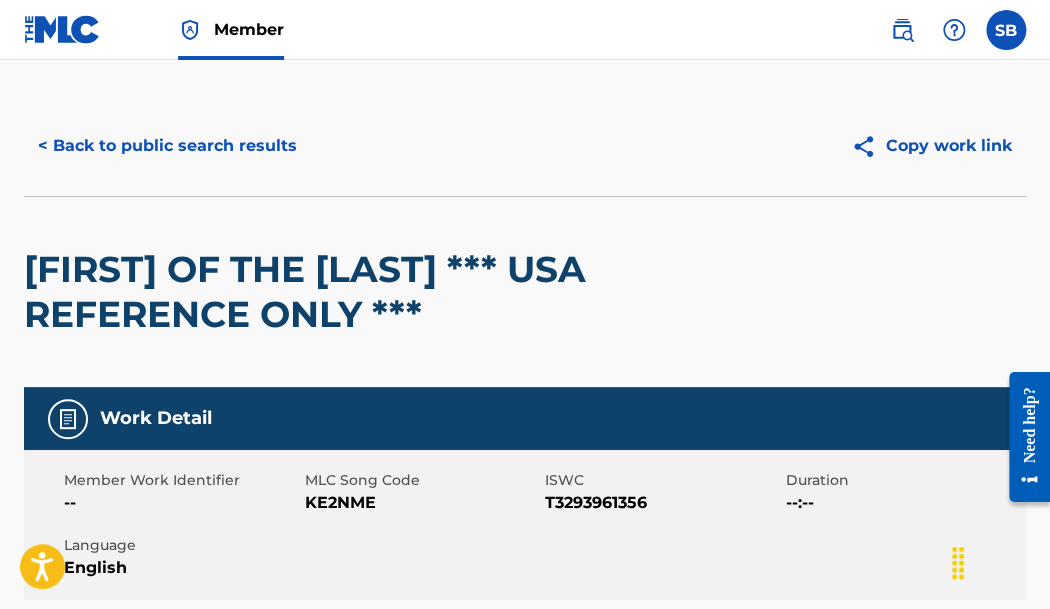 scroll, scrollTop: 13, scrollLeft: 0, axis: vertical 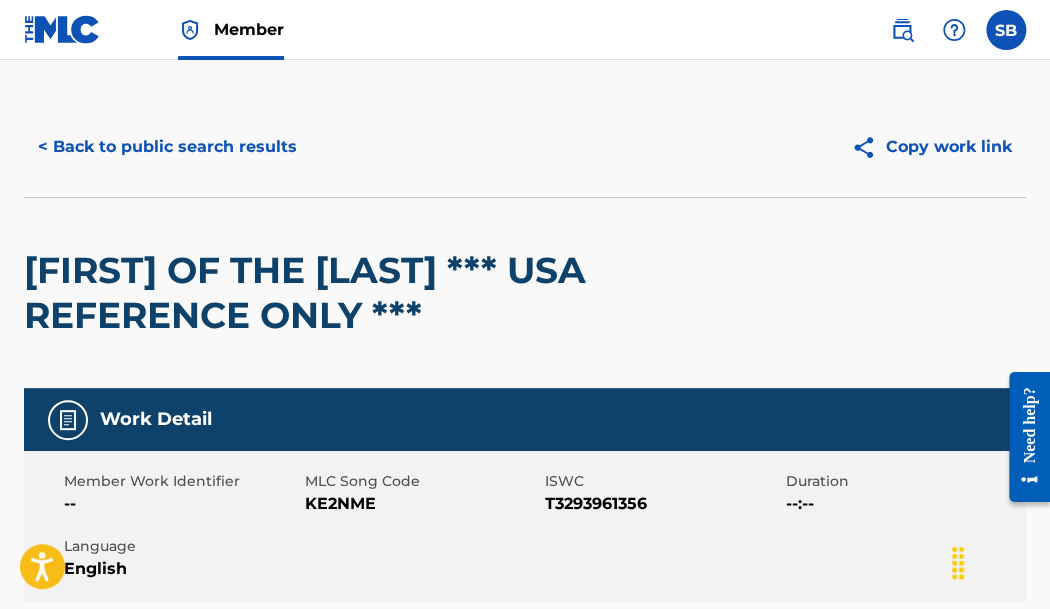 click on "< Back to public search results" at bounding box center [167, 147] 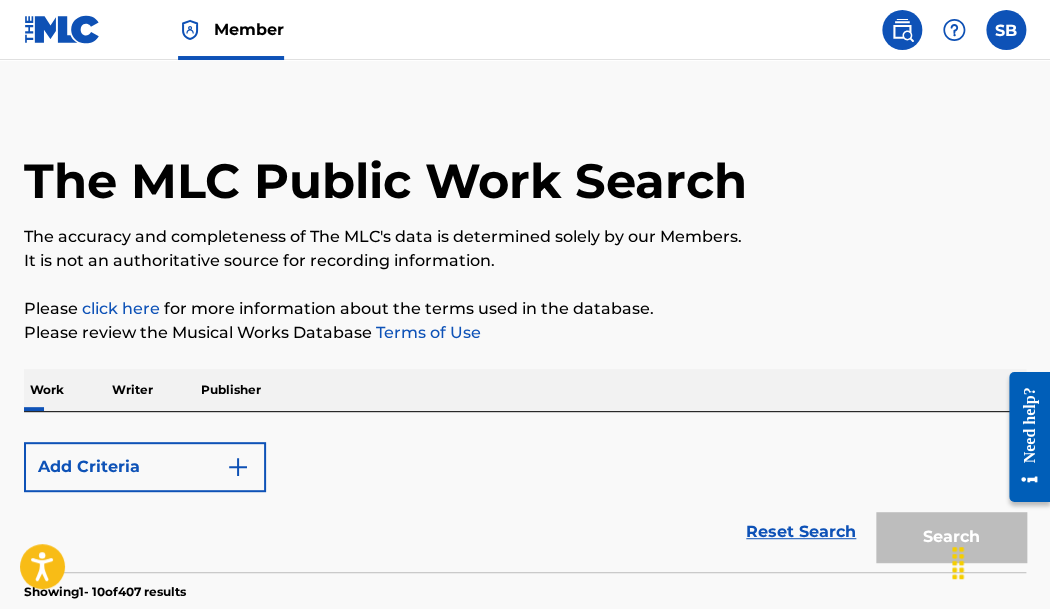 scroll, scrollTop: 502, scrollLeft: 0, axis: vertical 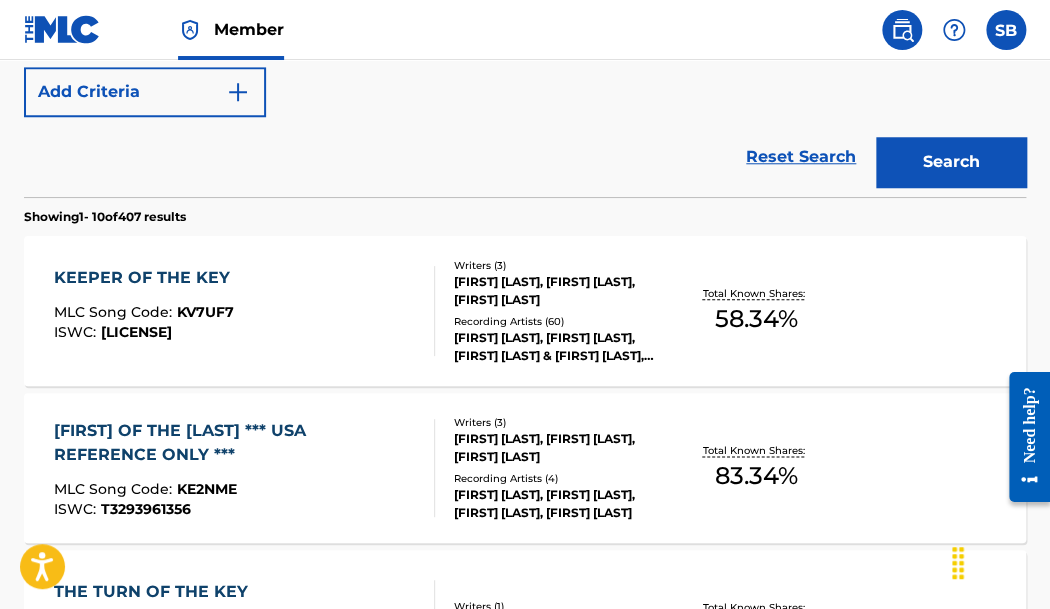 click on "KEEPER OF THE KEY" at bounding box center [147, 278] 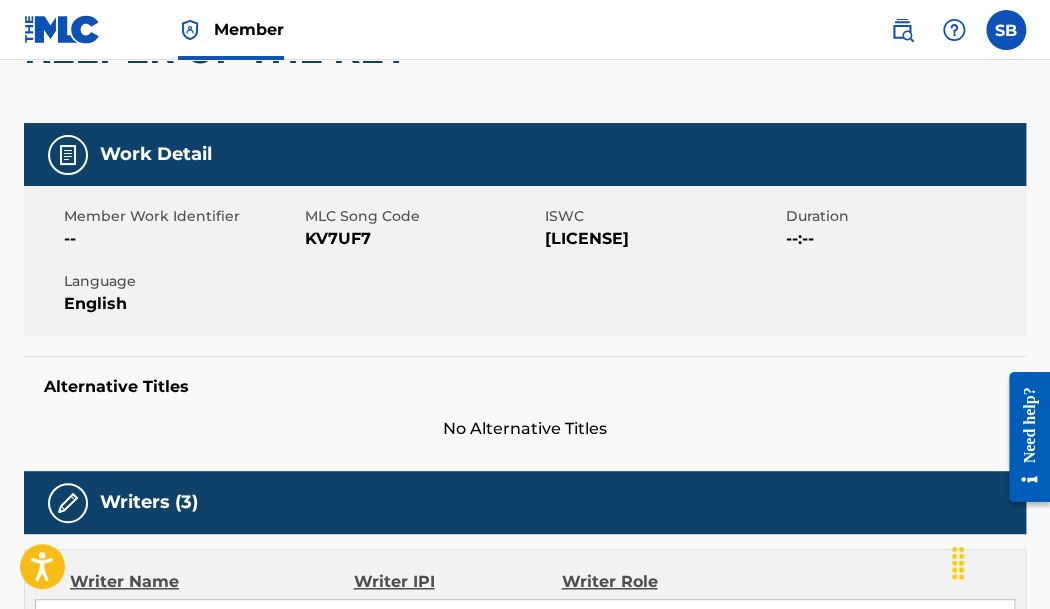 scroll, scrollTop: 200, scrollLeft: 0, axis: vertical 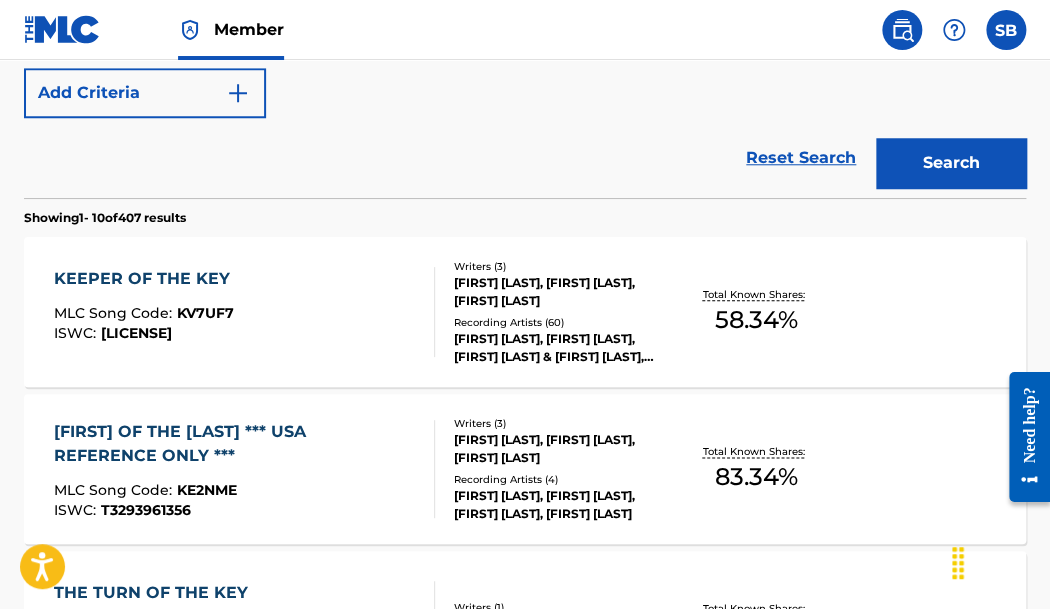 click on "[FIRST] OF THE [LAST] *** USA REFERENCE ONLY ***" at bounding box center [236, 444] 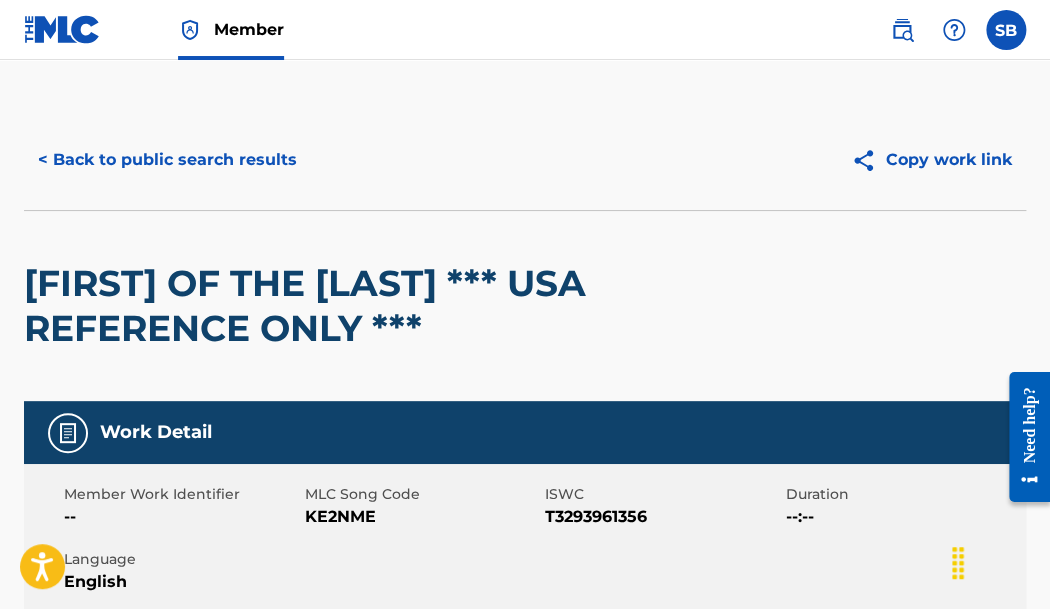 scroll, scrollTop: 0, scrollLeft: 0, axis: both 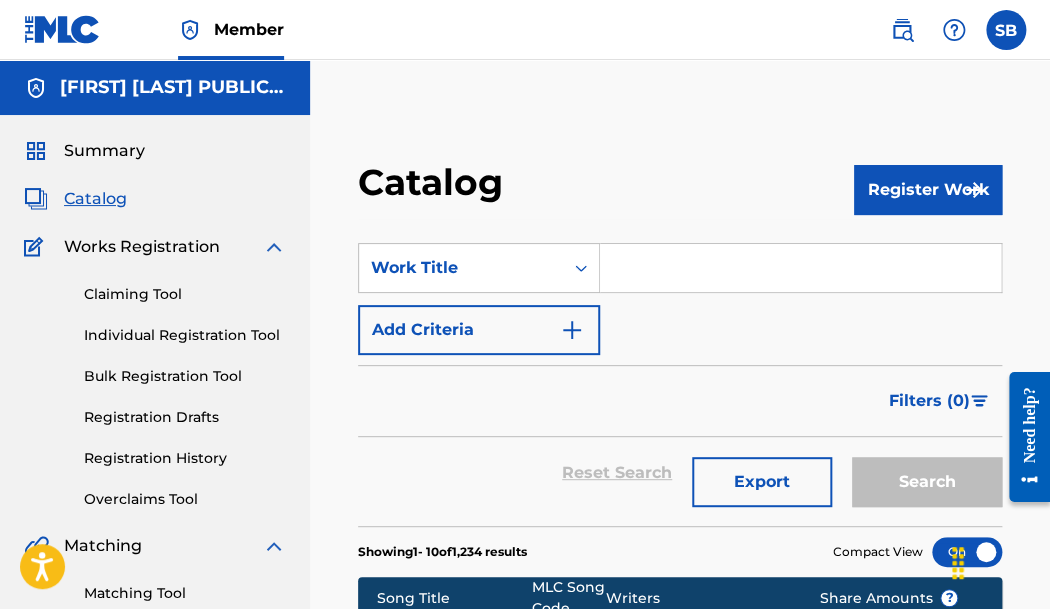 click at bounding box center [902, 30] 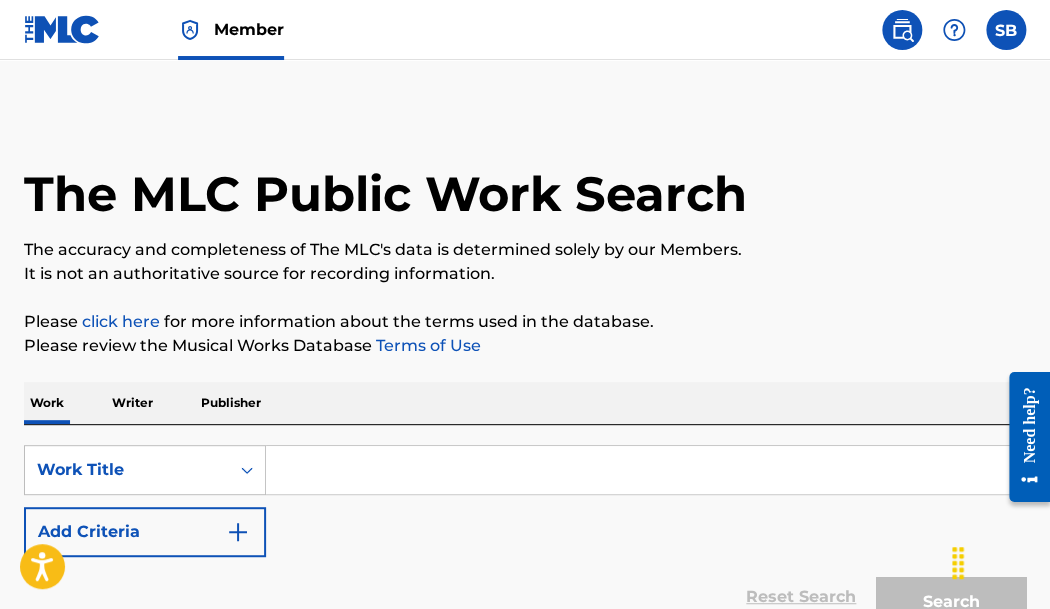 click at bounding box center [645, 470] 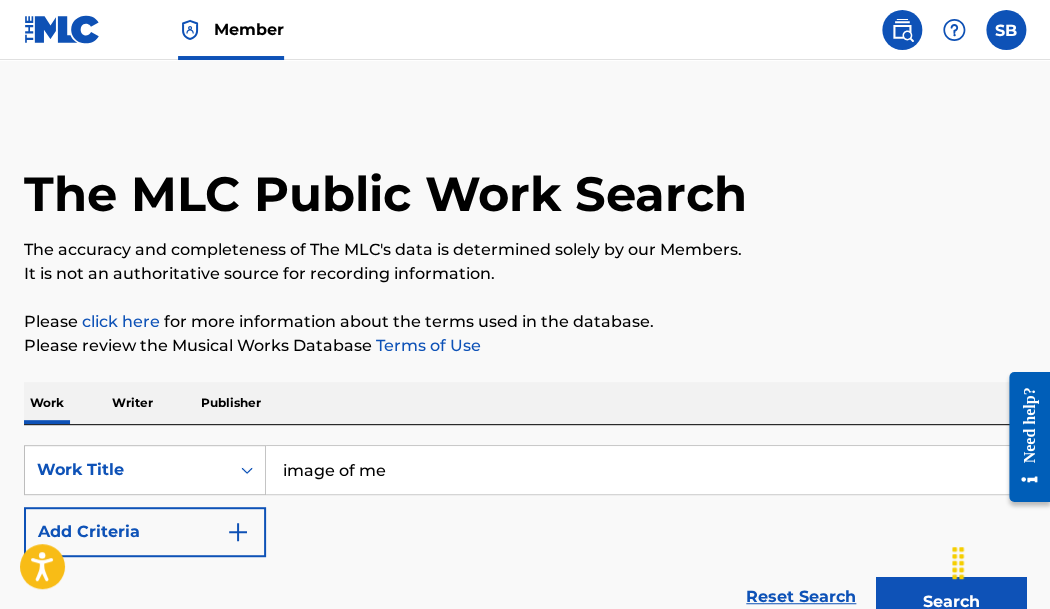 type on "image of me" 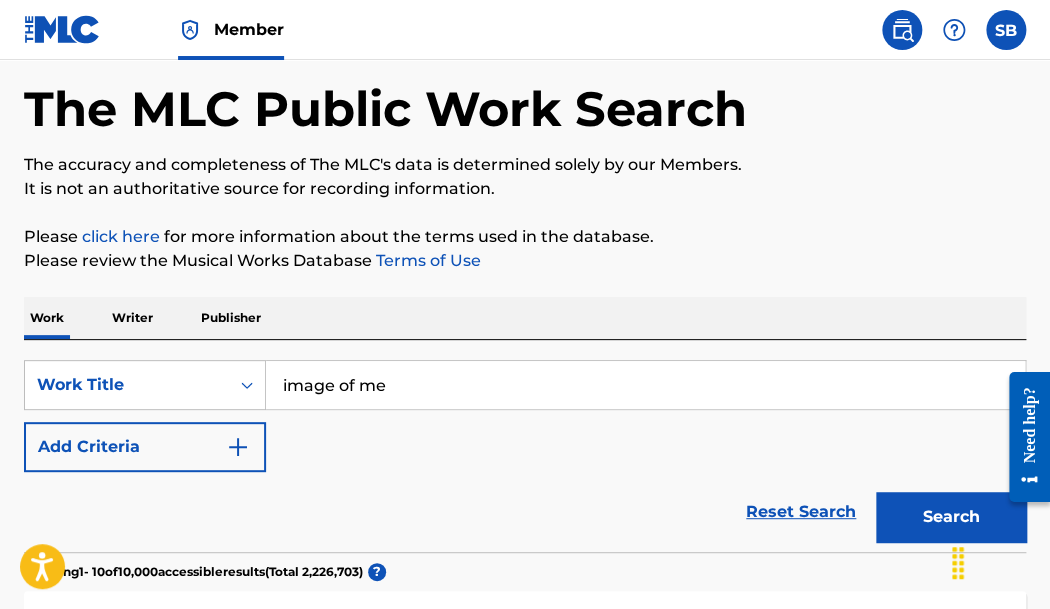 scroll, scrollTop: 64, scrollLeft: 0, axis: vertical 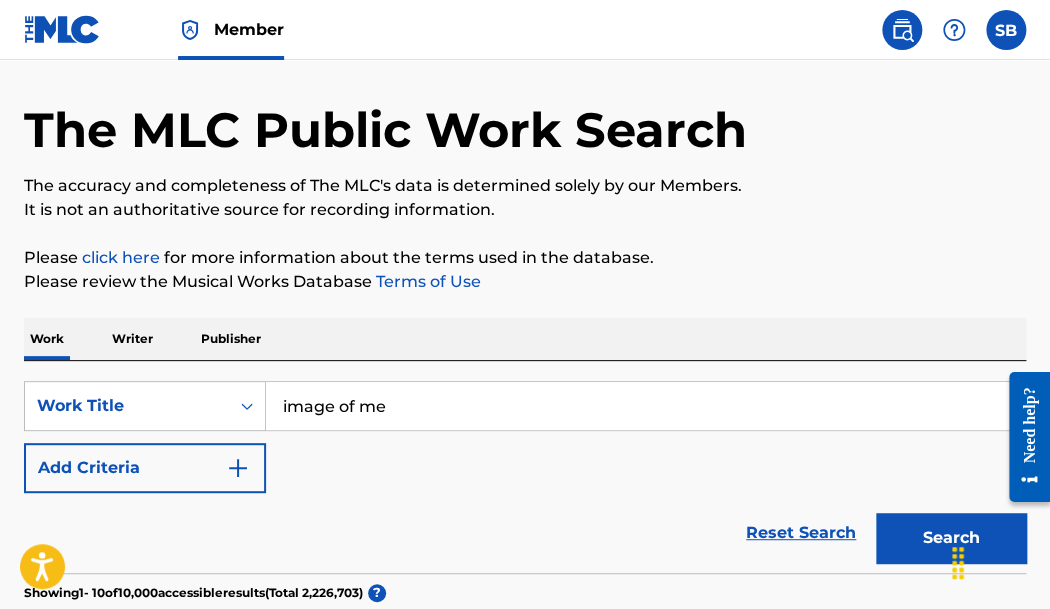 click at bounding box center [238, 468] 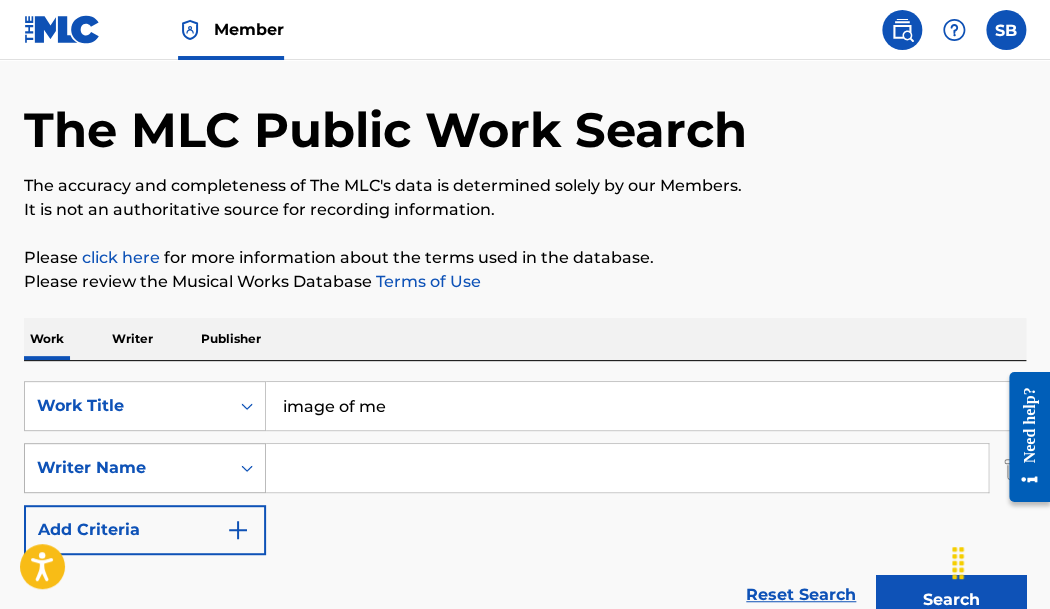 click at bounding box center [247, 468] 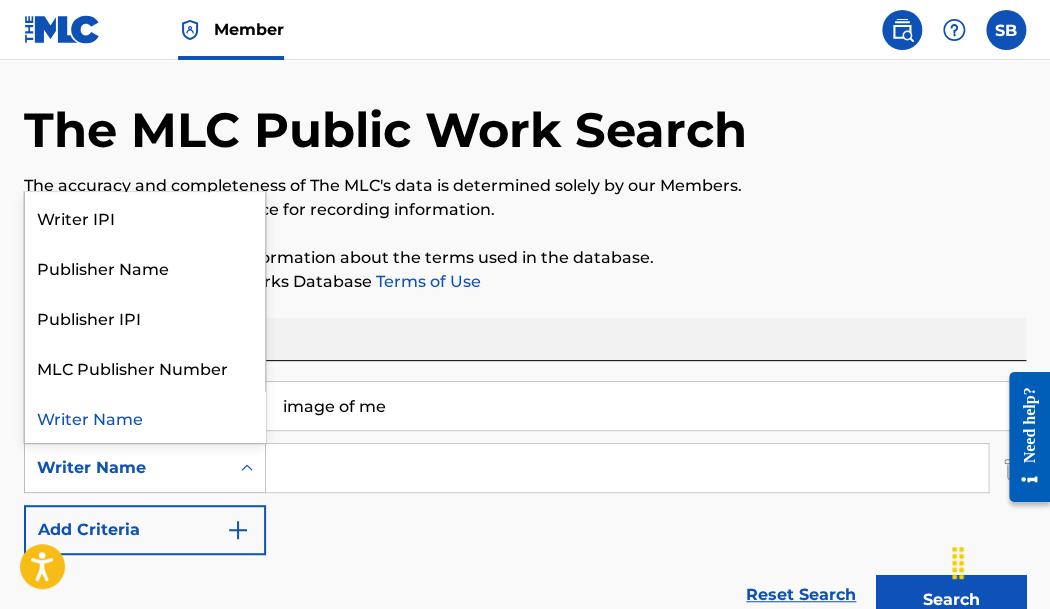 click at bounding box center [627, 468] 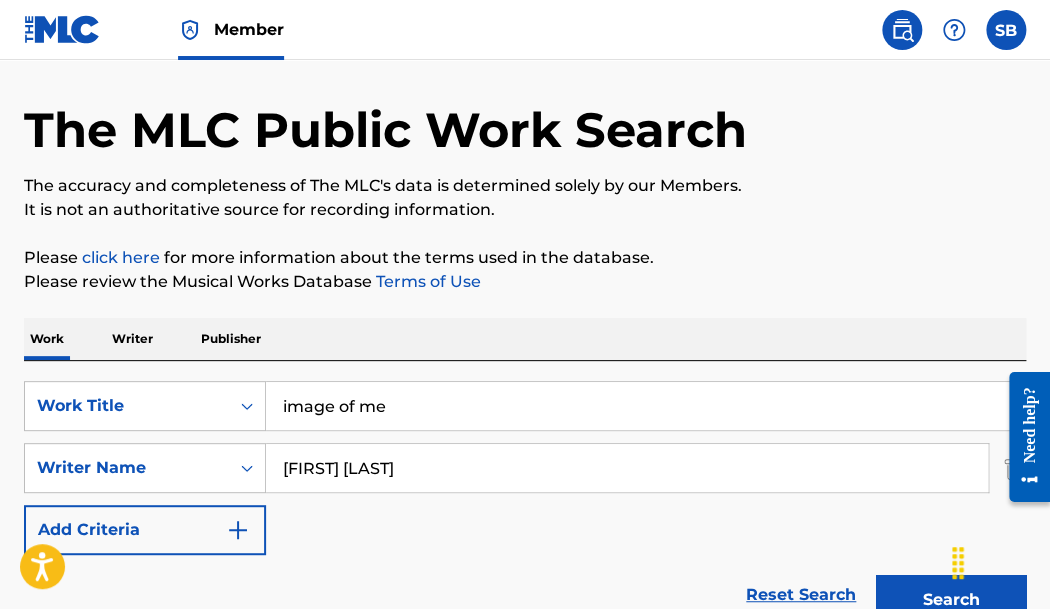 click on "Search" at bounding box center (951, 600) 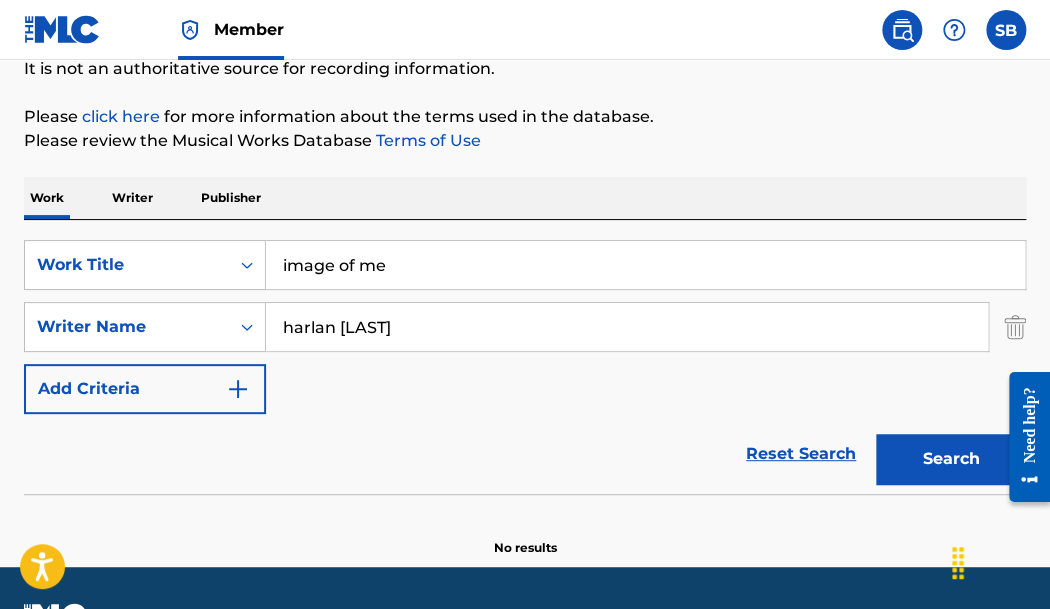 scroll, scrollTop: 223, scrollLeft: 0, axis: vertical 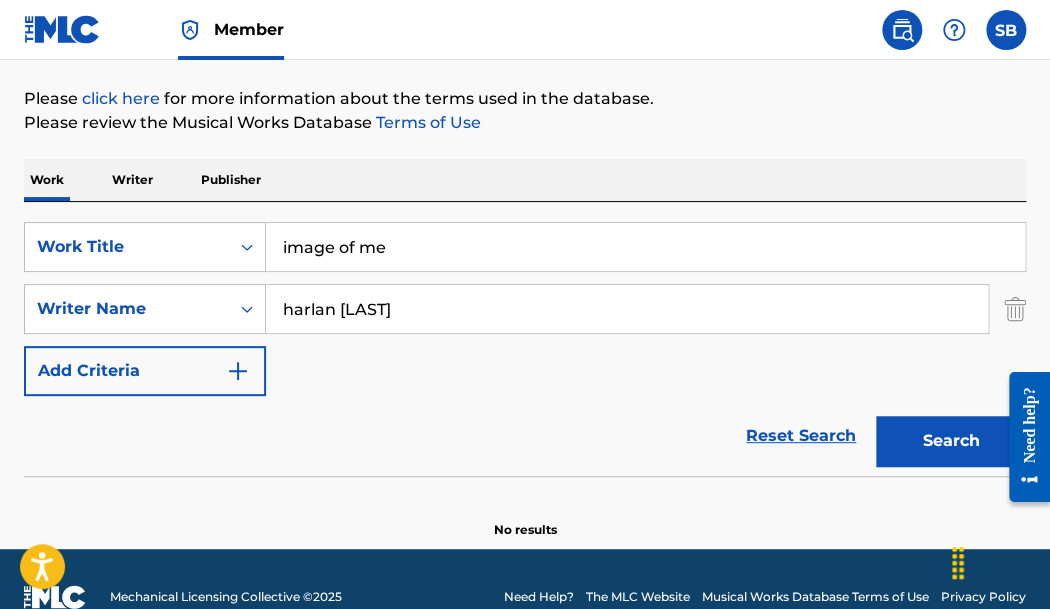 type on "harlan [LAST]" 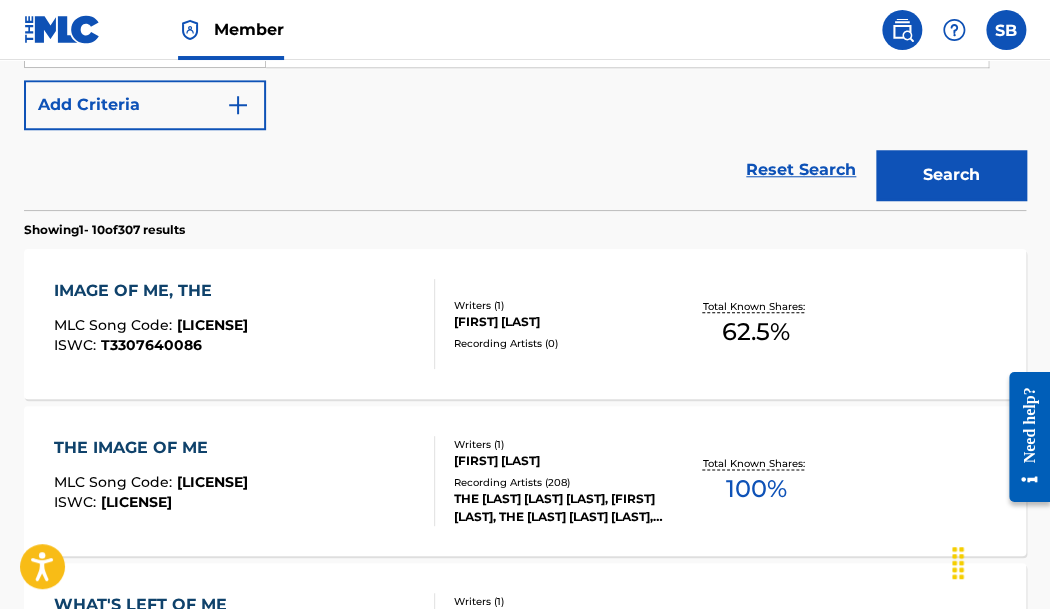 scroll, scrollTop: 497, scrollLeft: 0, axis: vertical 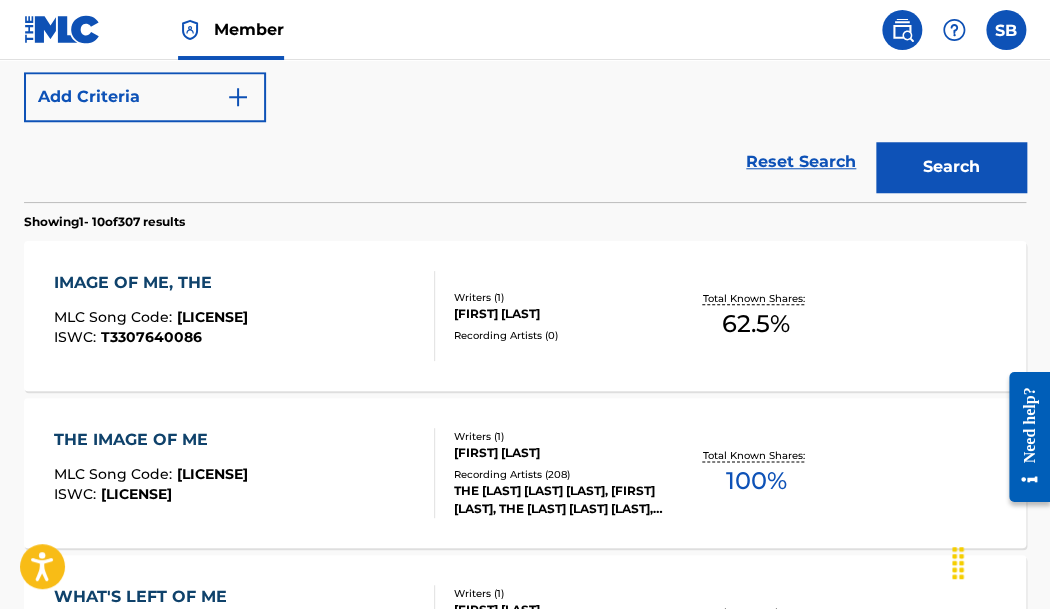click on "IMAGE OF ME, THE" at bounding box center [151, 283] 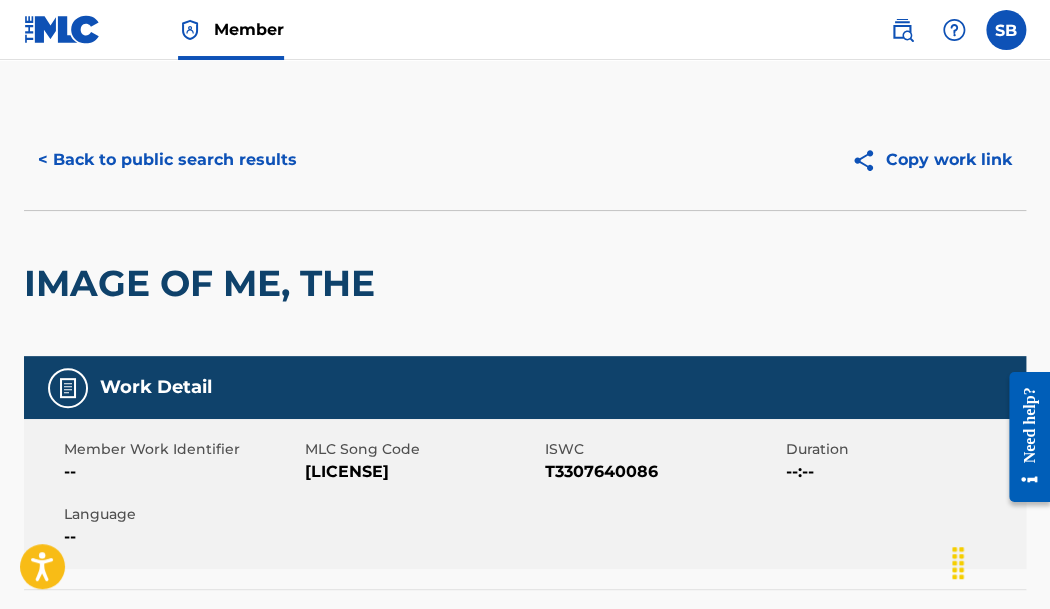 scroll, scrollTop: 0, scrollLeft: 0, axis: both 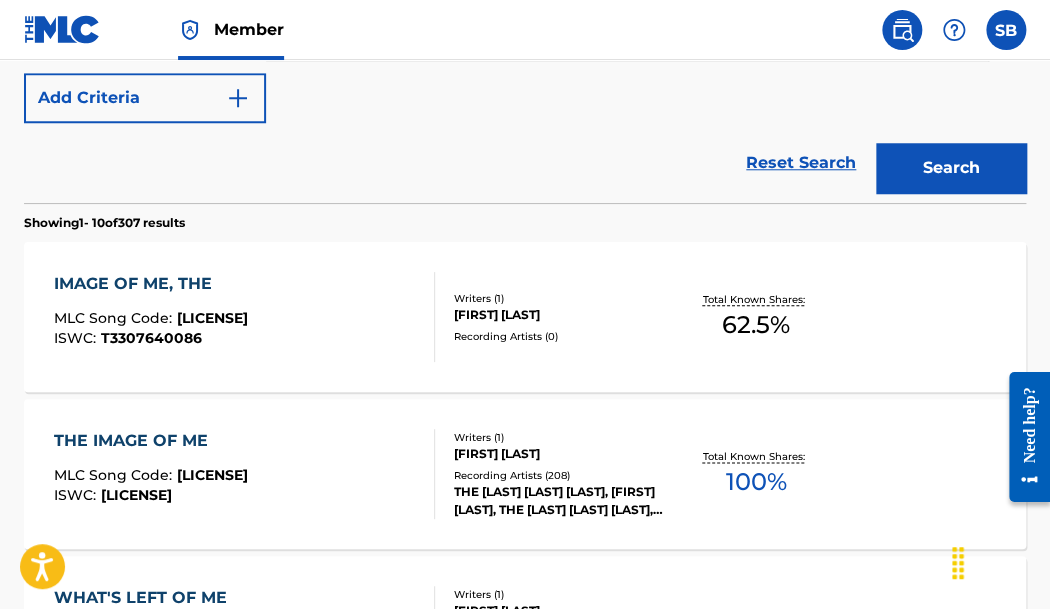 click on "THE IMAGE OF ME" at bounding box center [151, 441] 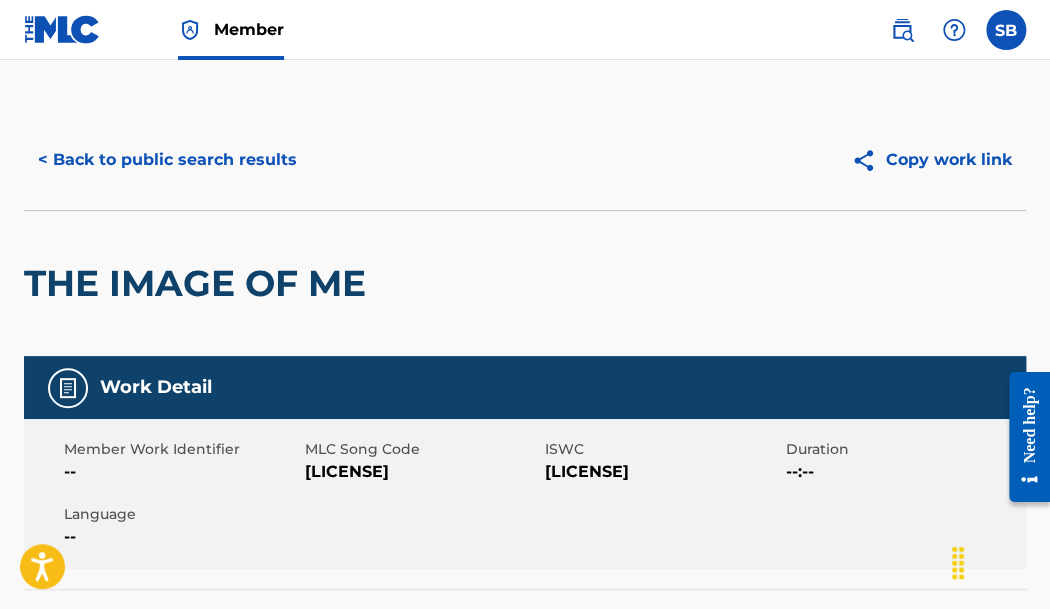 scroll, scrollTop: 0, scrollLeft: 0, axis: both 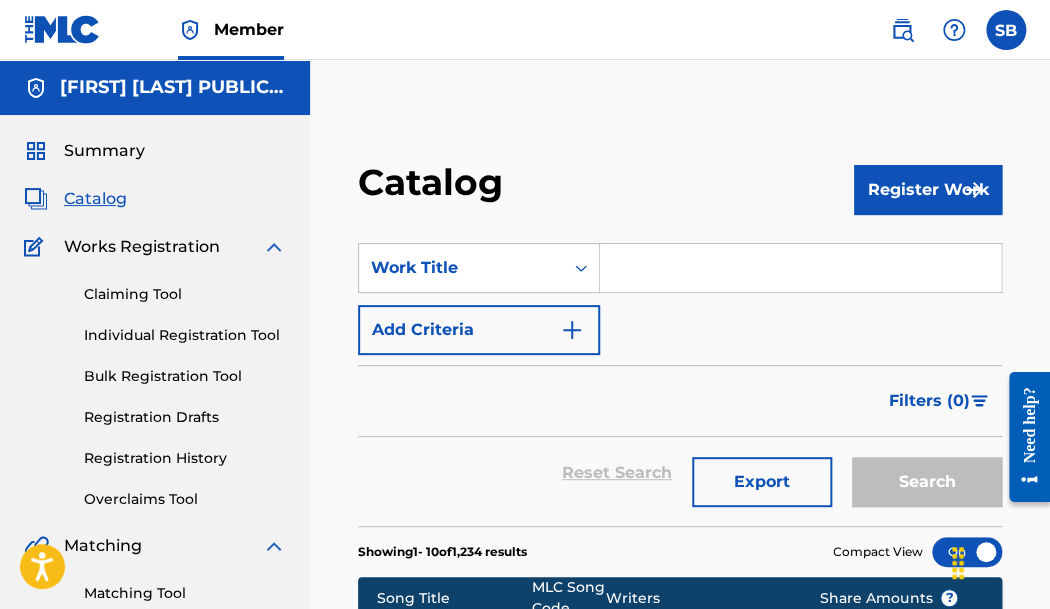 click at bounding box center (902, 30) 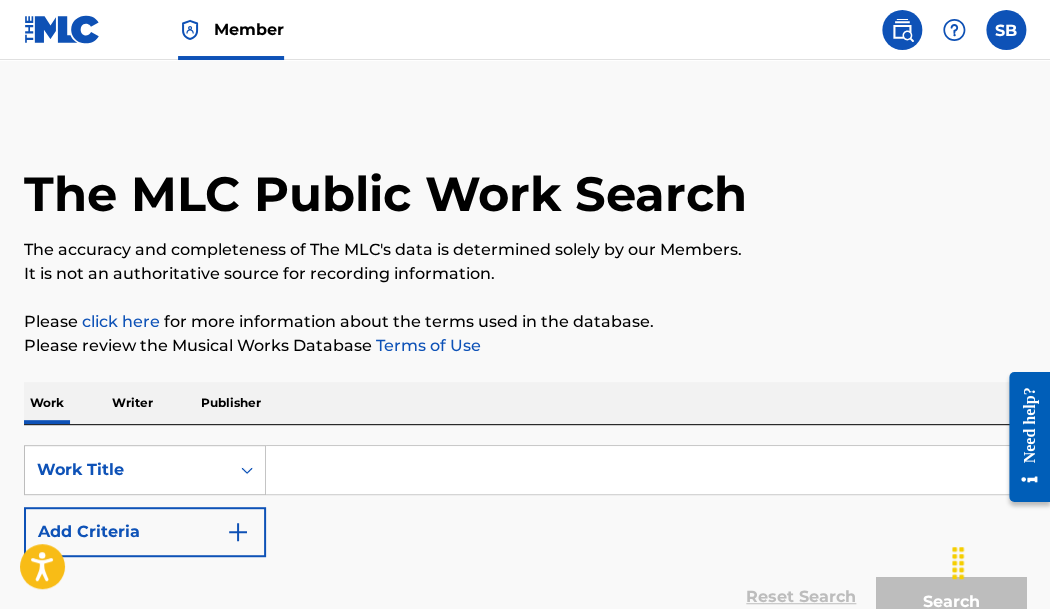 click at bounding box center (645, 470) 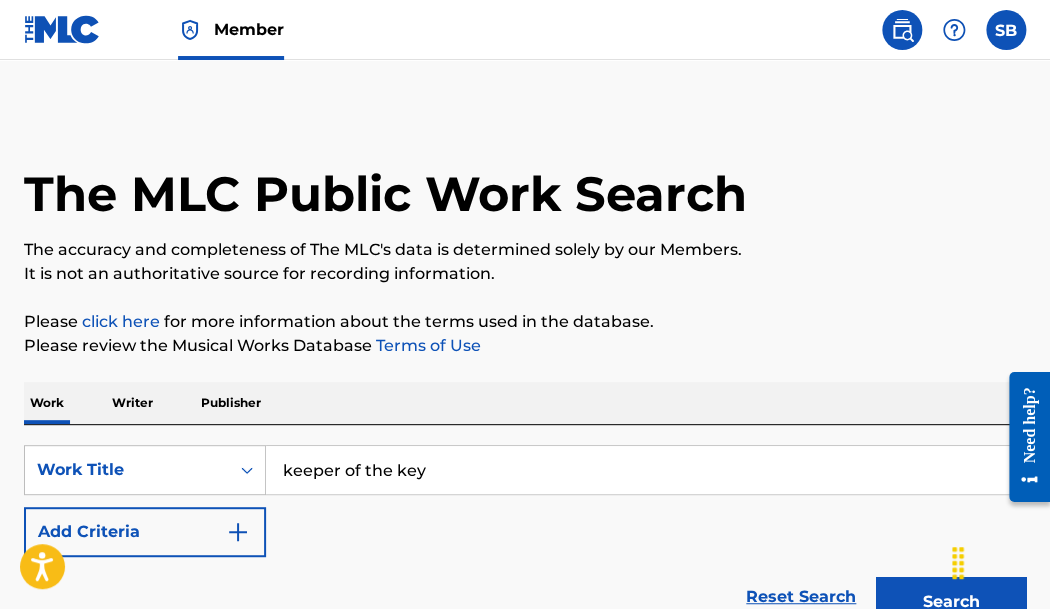 type on "keeper of the key" 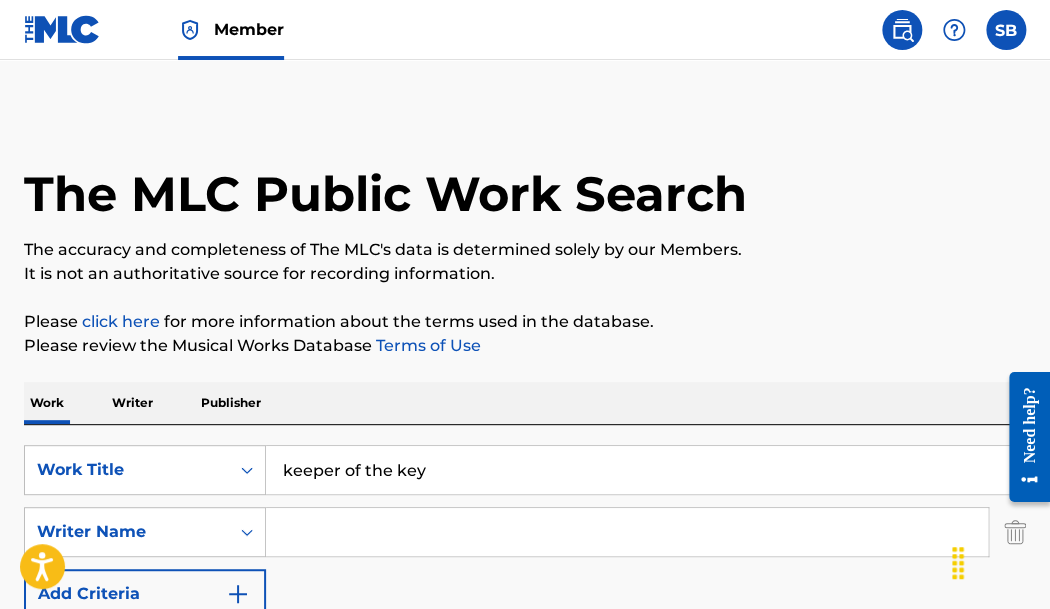 click at bounding box center [627, 532] 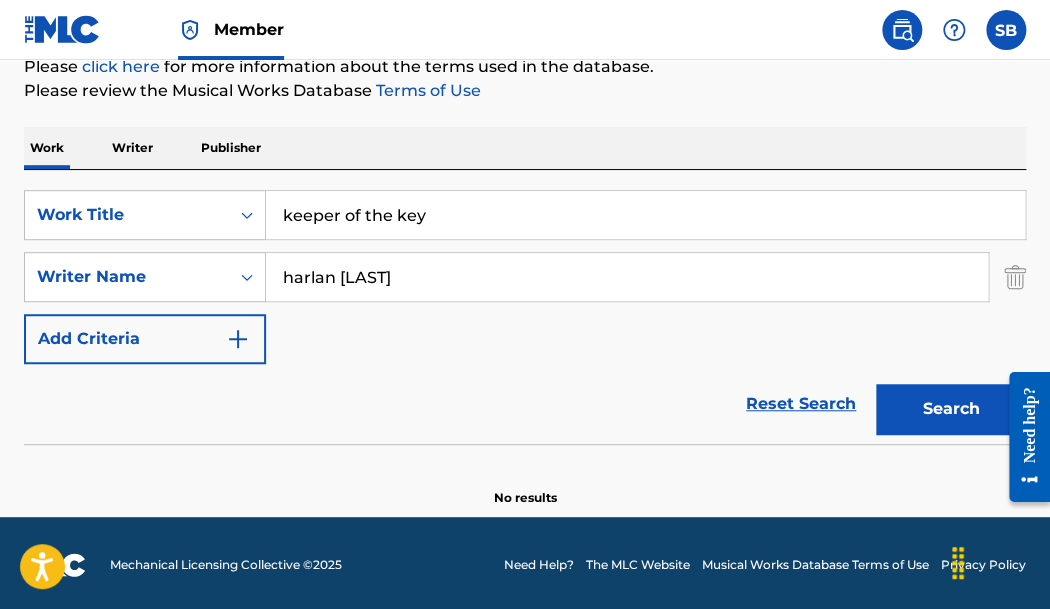 scroll, scrollTop: 254, scrollLeft: 0, axis: vertical 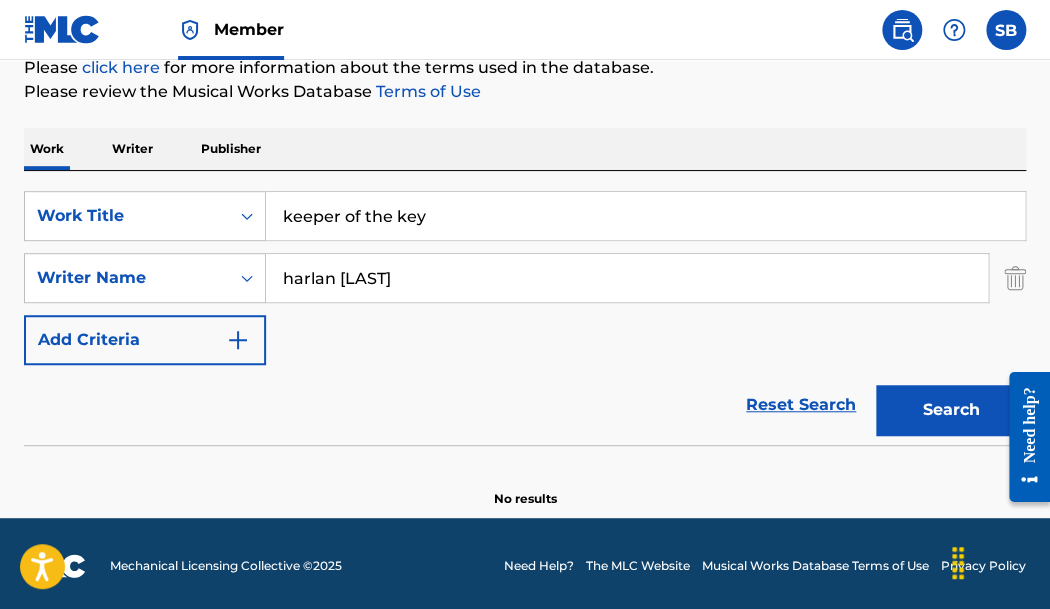 type on "harlan [LAST]" 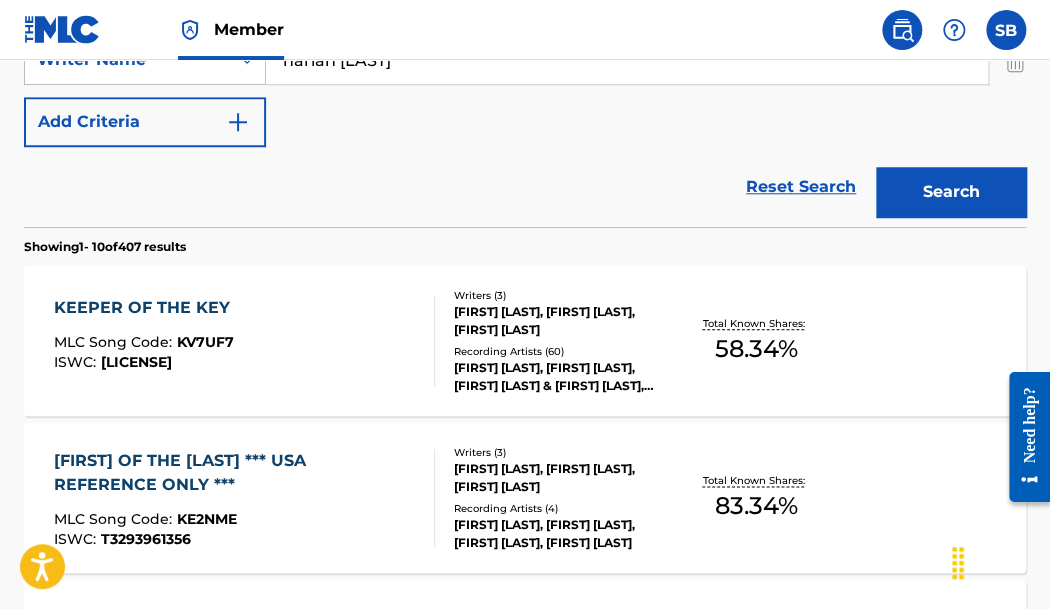 scroll, scrollTop: 484, scrollLeft: 0, axis: vertical 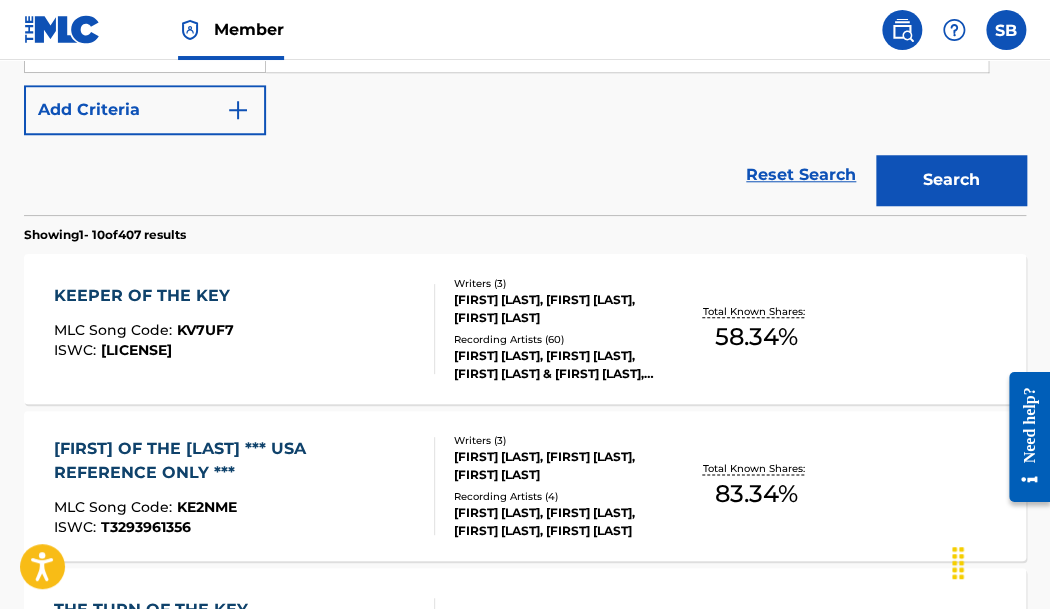 click on "KEEPER OF THE KEY" at bounding box center [147, 296] 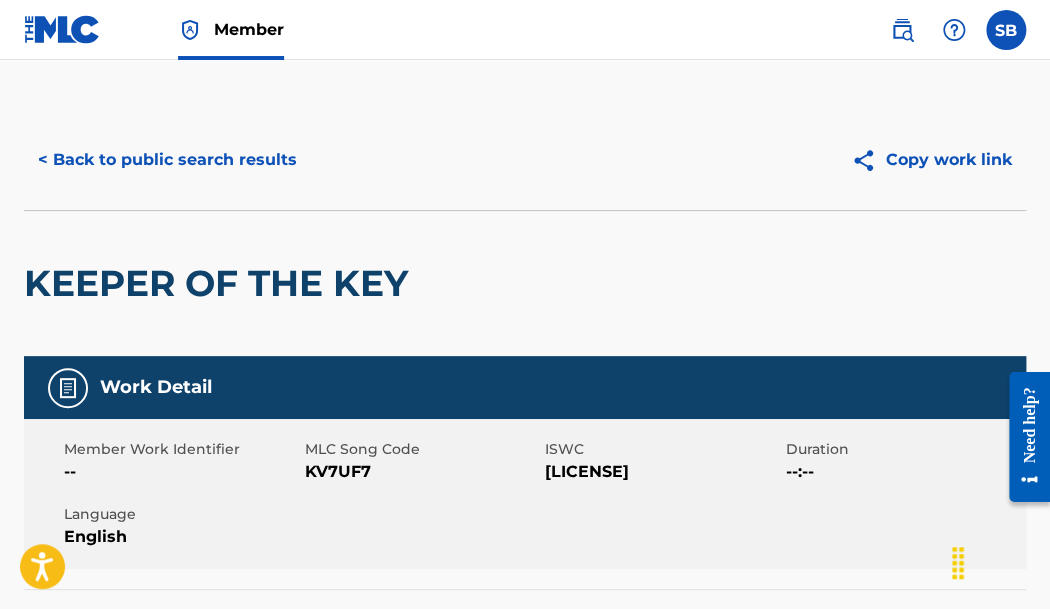 scroll, scrollTop: 0, scrollLeft: 0, axis: both 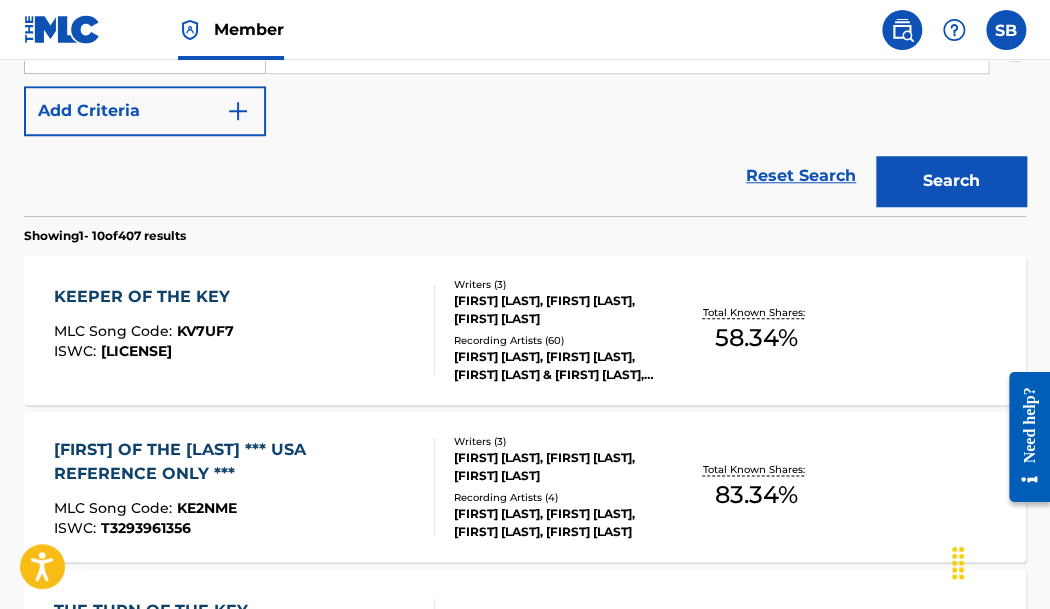 click on "[FIRST] OF THE [LAST] *** USA REFERENCE ONLY ***" at bounding box center (236, 462) 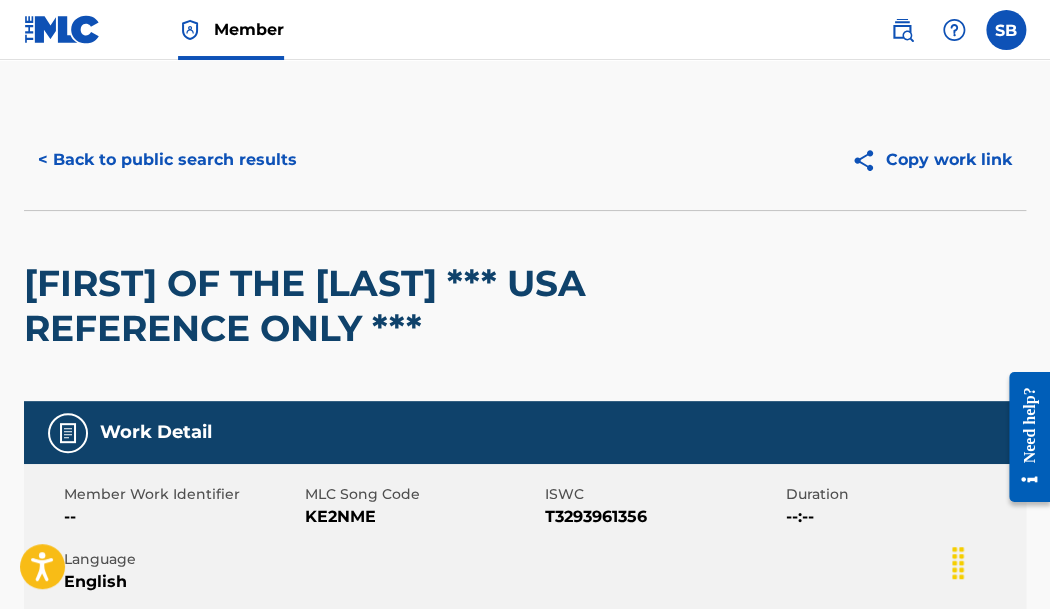 scroll, scrollTop: 0, scrollLeft: 0, axis: both 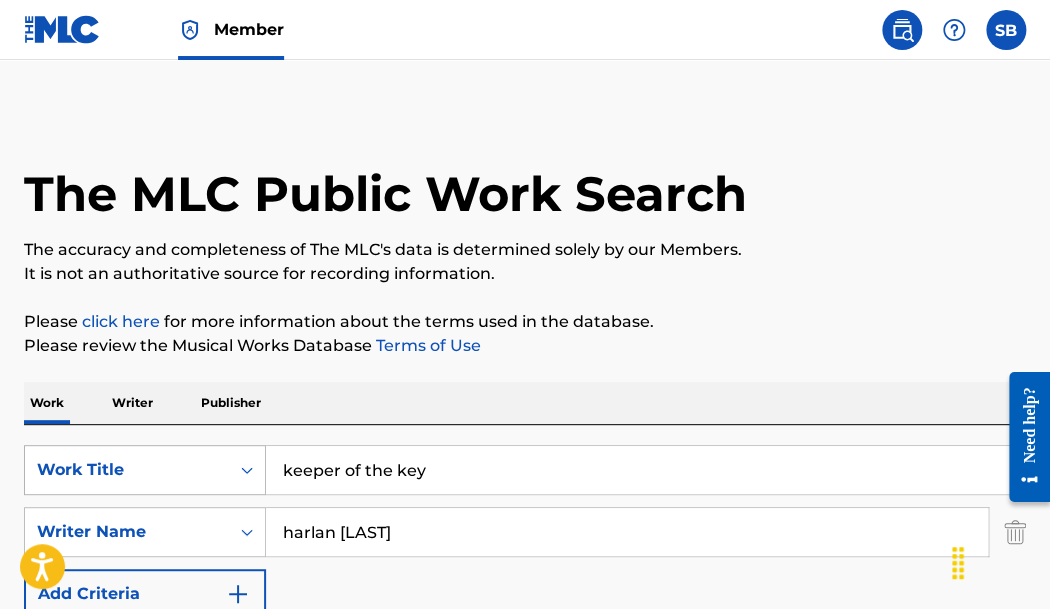 drag, startPoint x: 466, startPoint y: 463, endPoint x: 236, endPoint y: 460, distance: 230.01956 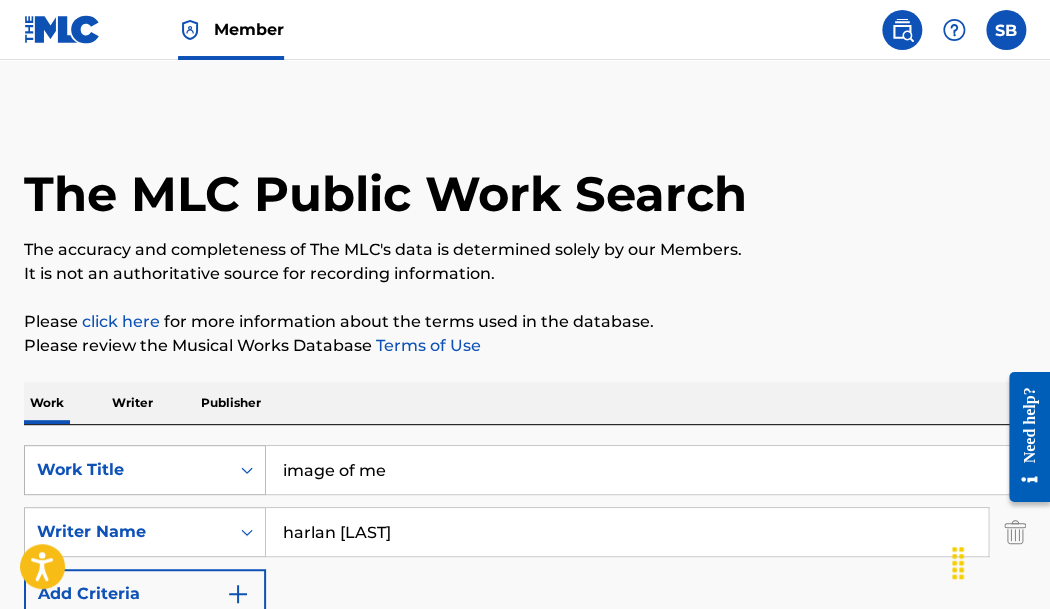 type on "image of me" 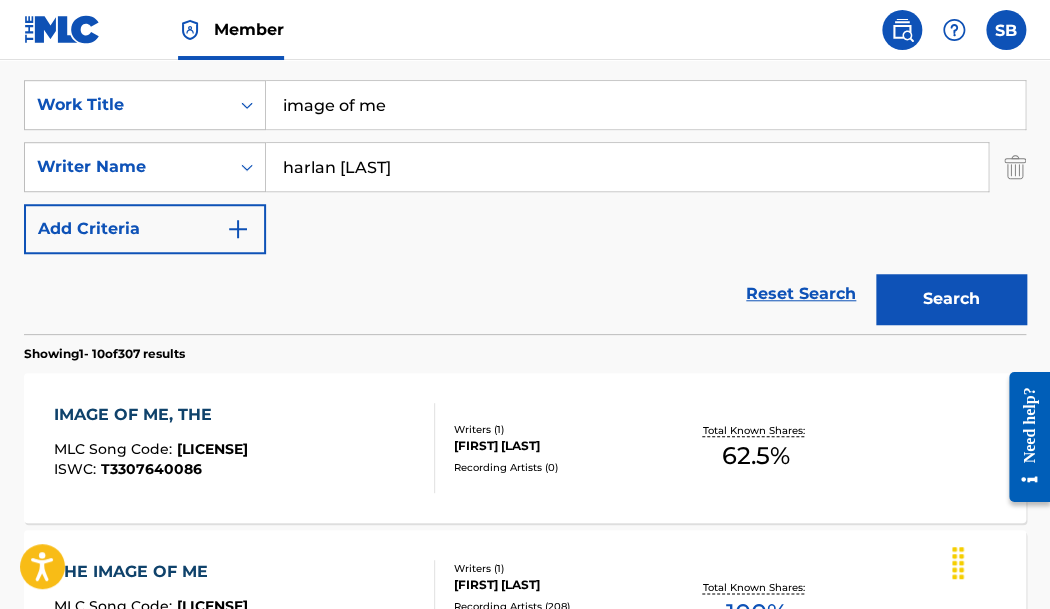 click on "Search" at bounding box center [951, 299] 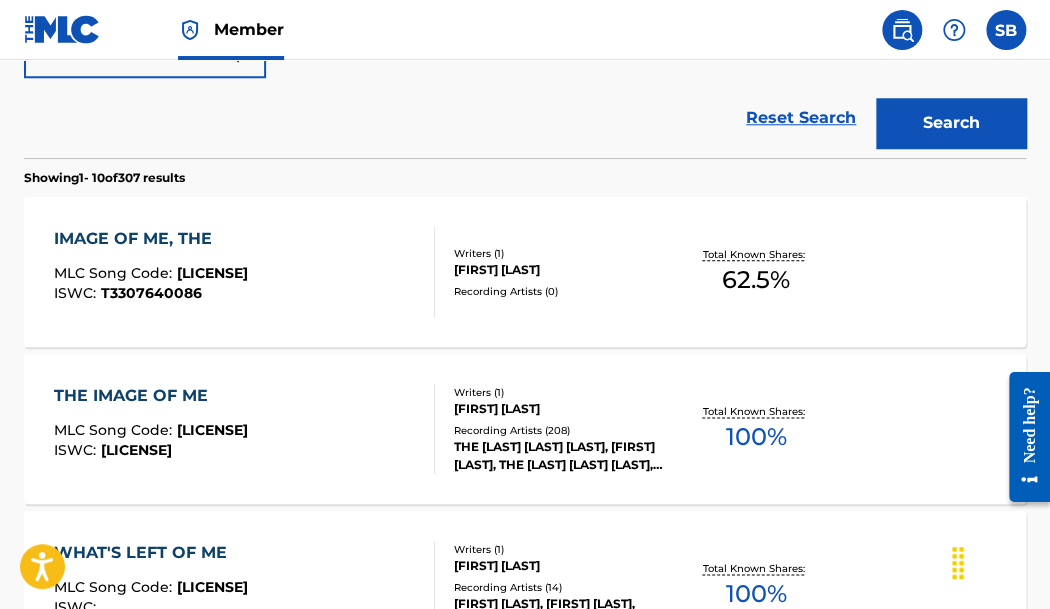scroll, scrollTop: 543, scrollLeft: 0, axis: vertical 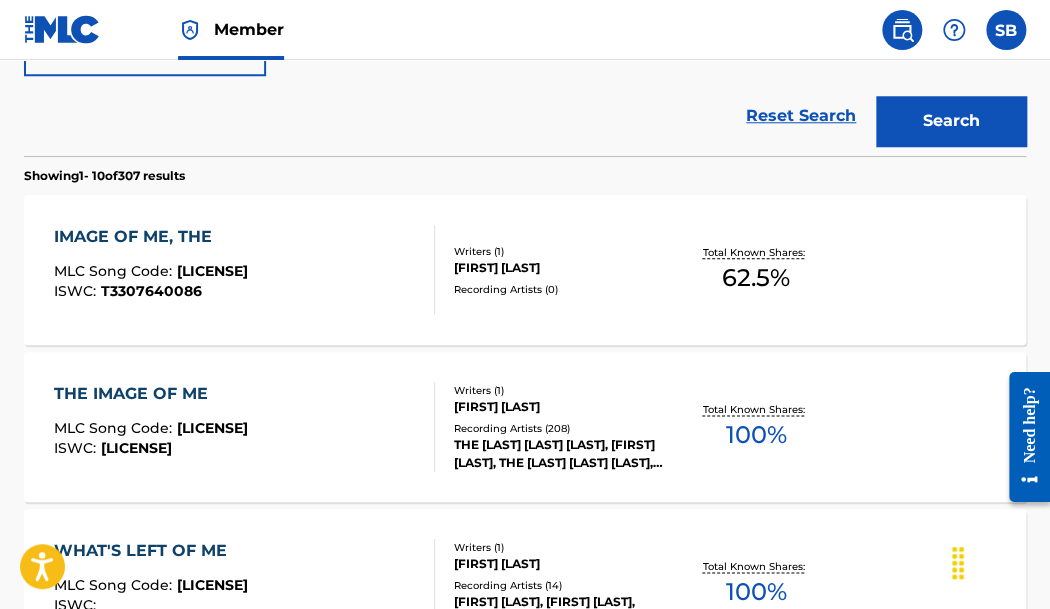 click on "THE IMAGE OF ME" at bounding box center [151, 394] 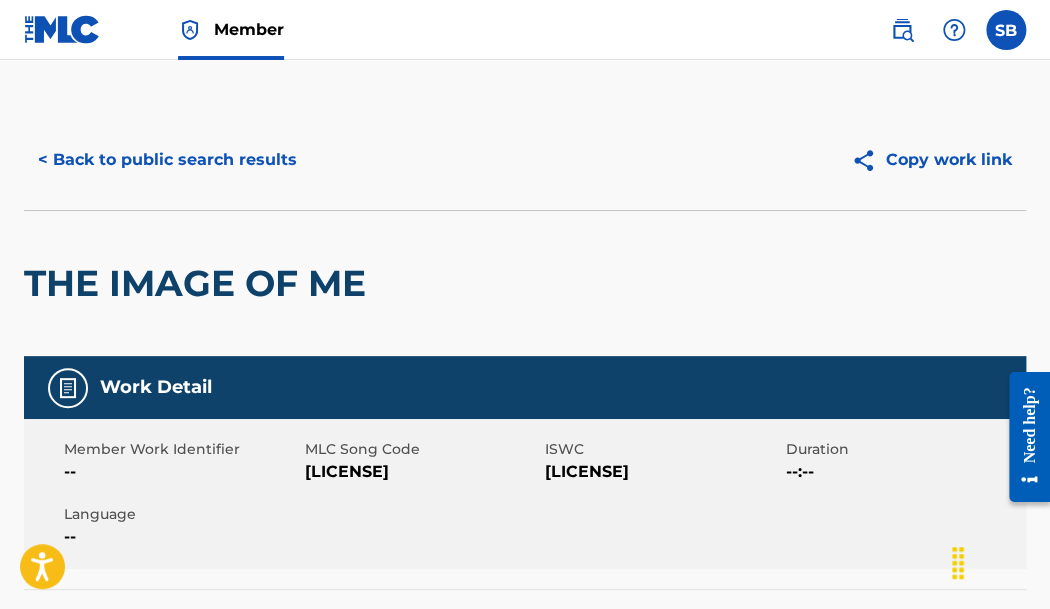 scroll, scrollTop: 0, scrollLeft: 0, axis: both 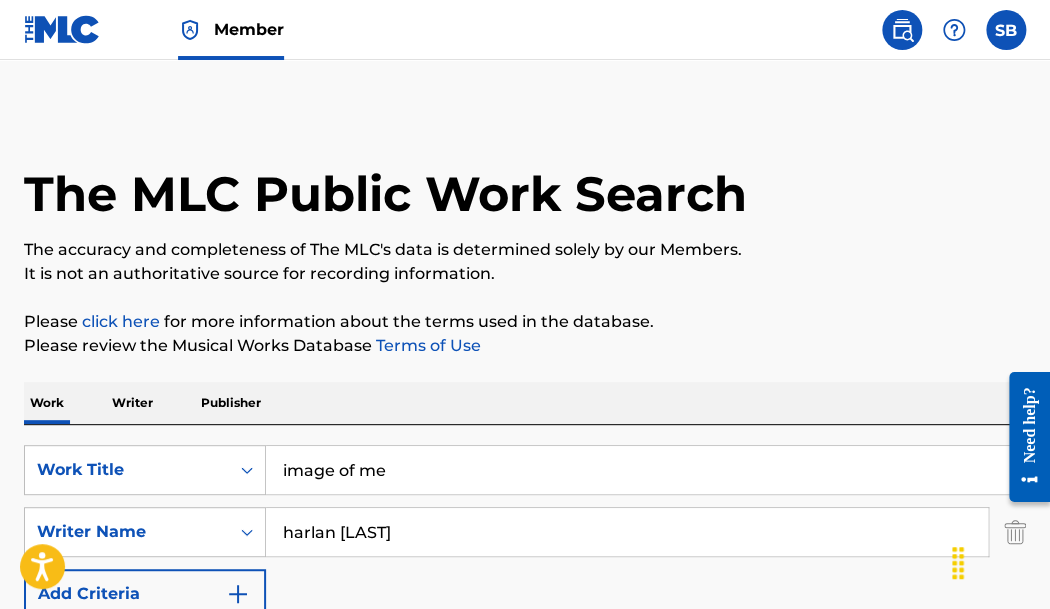 click on "image of me" at bounding box center [645, 470] 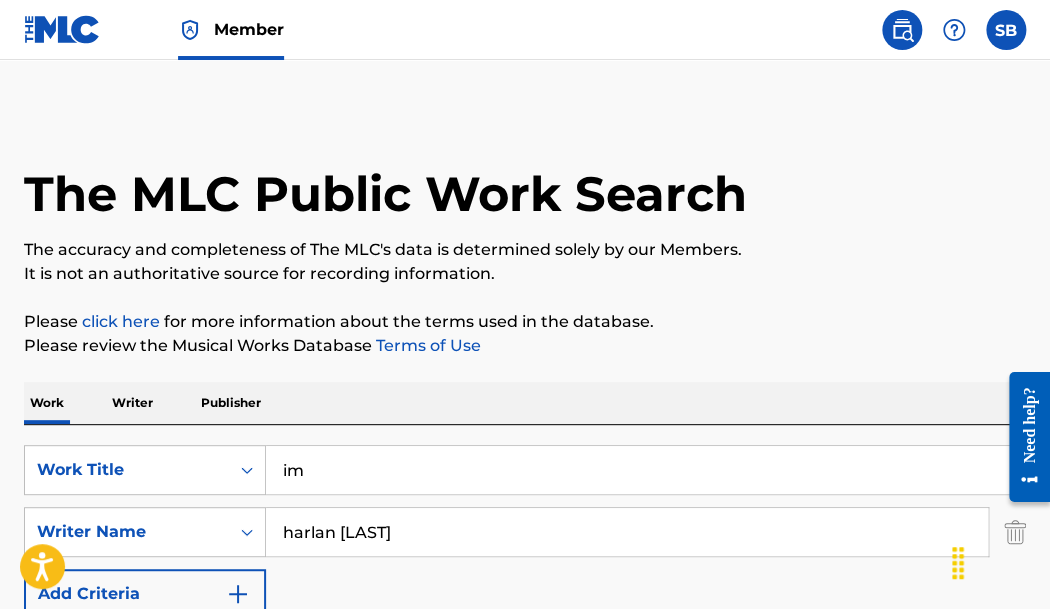 type on "i" 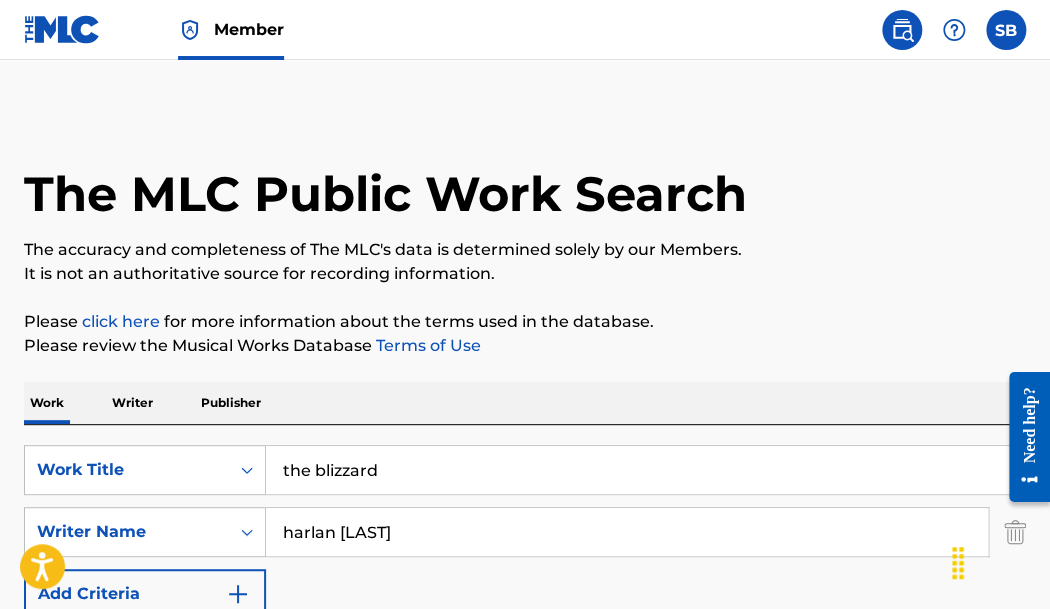 type on "the blizzard" 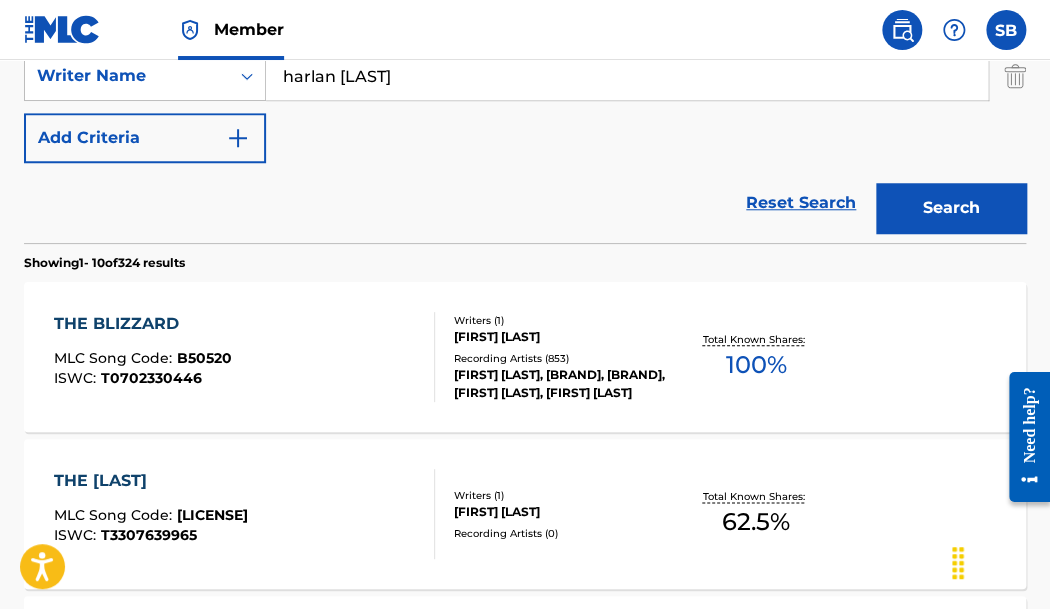 scroll, scrollTop: 475, scrollLeft: 0, axis: vertical 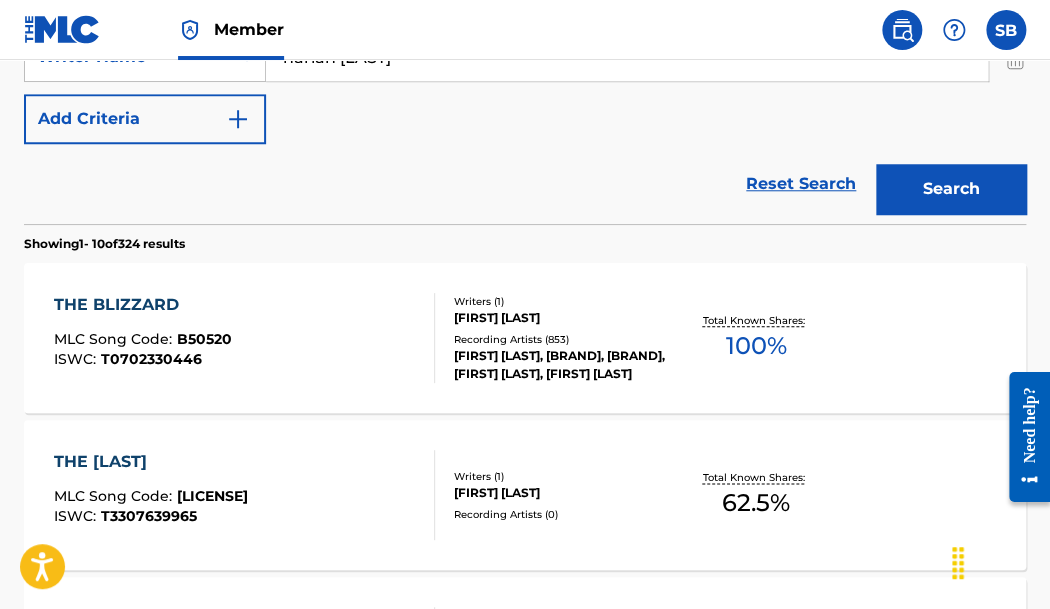 click on "THE BLIZZARD" at bounding box center (143, 305) 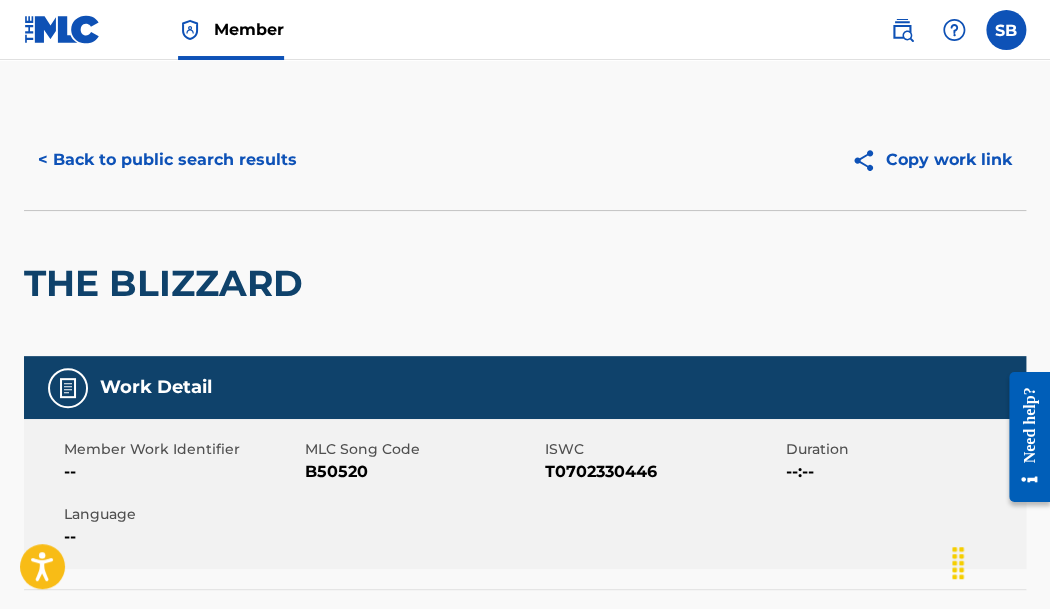 scroll, scrollTop: 0, scrollLeft: 0, axis: both 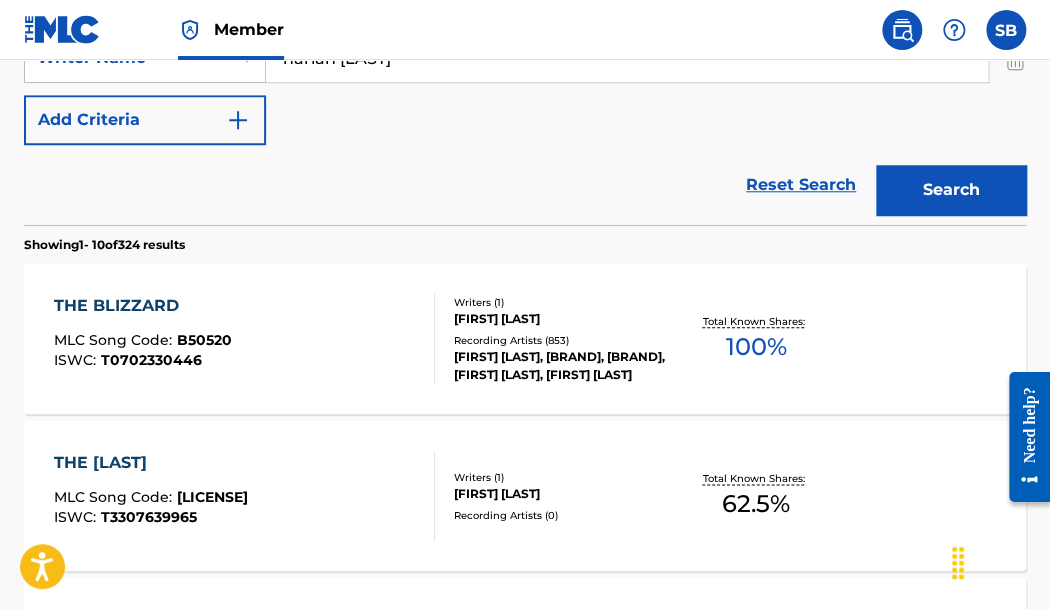 click on "THE [LAST]" at bounding box center (151, 463) 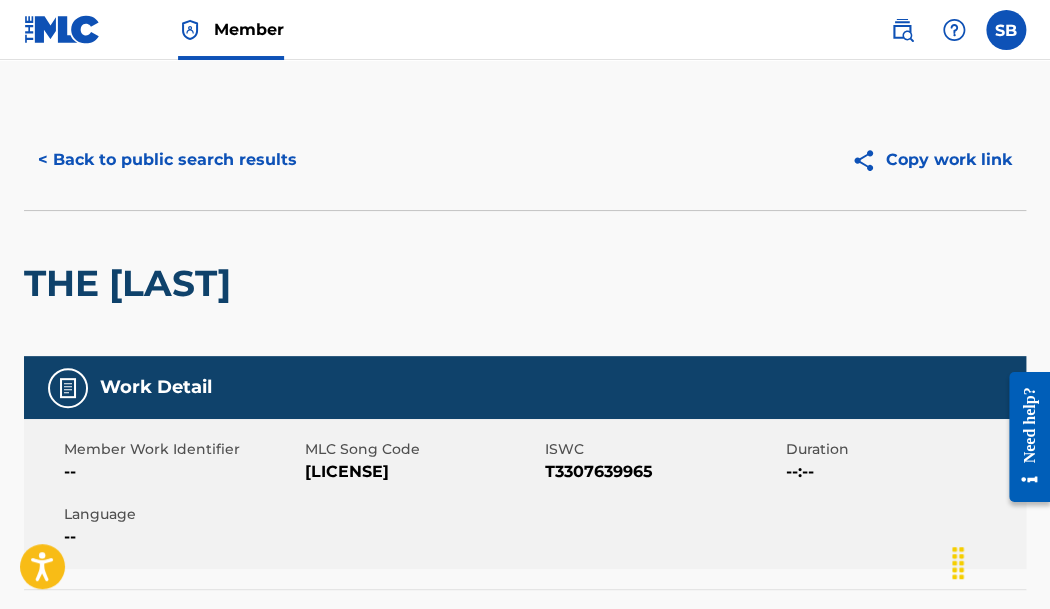 scroll, scrollTop: 0, scrollLeft: 0, axis: both 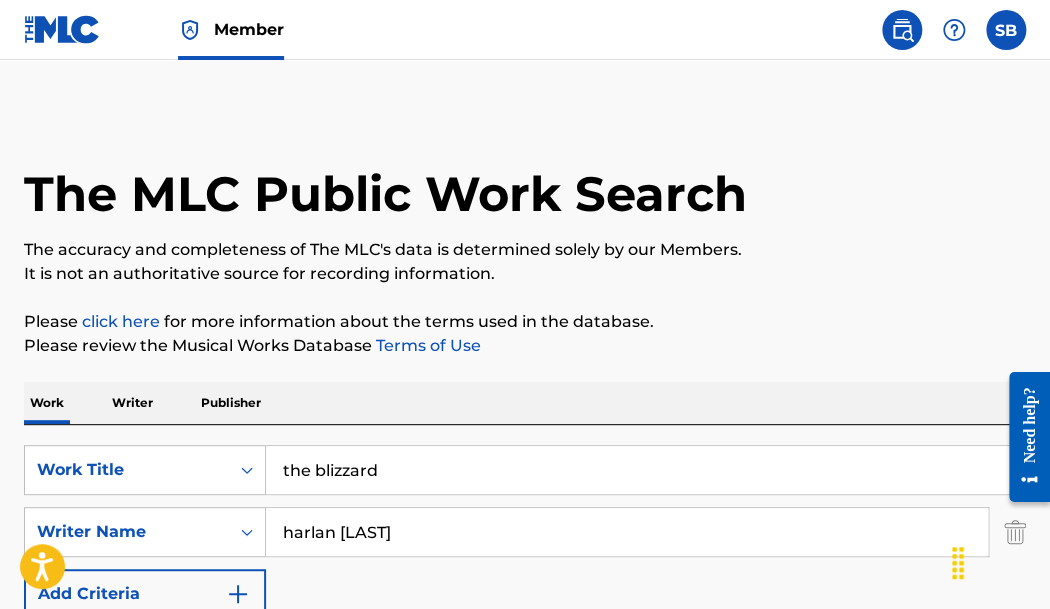 click on "the blizzard" at bounding box center [645, 470] 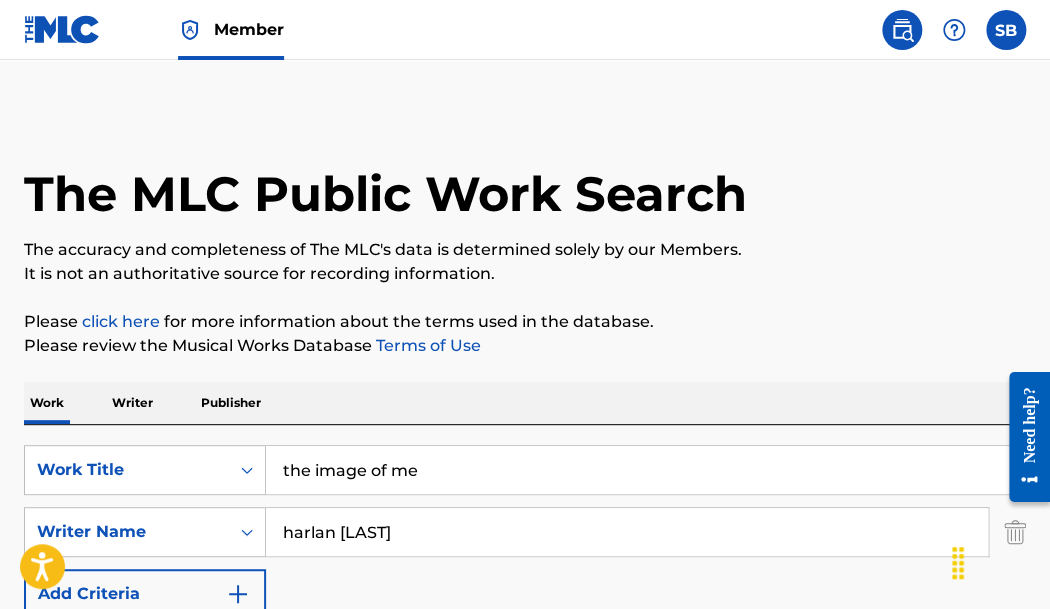 type on "the image of me" 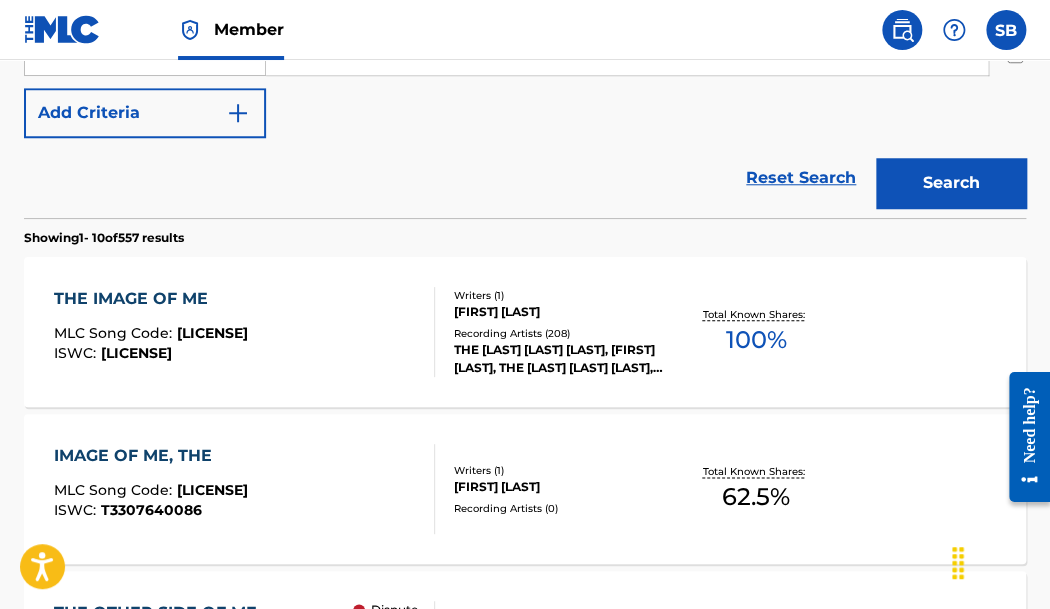 scroll, scrollTop: 483, scrollLeft: 0, axis: vertical 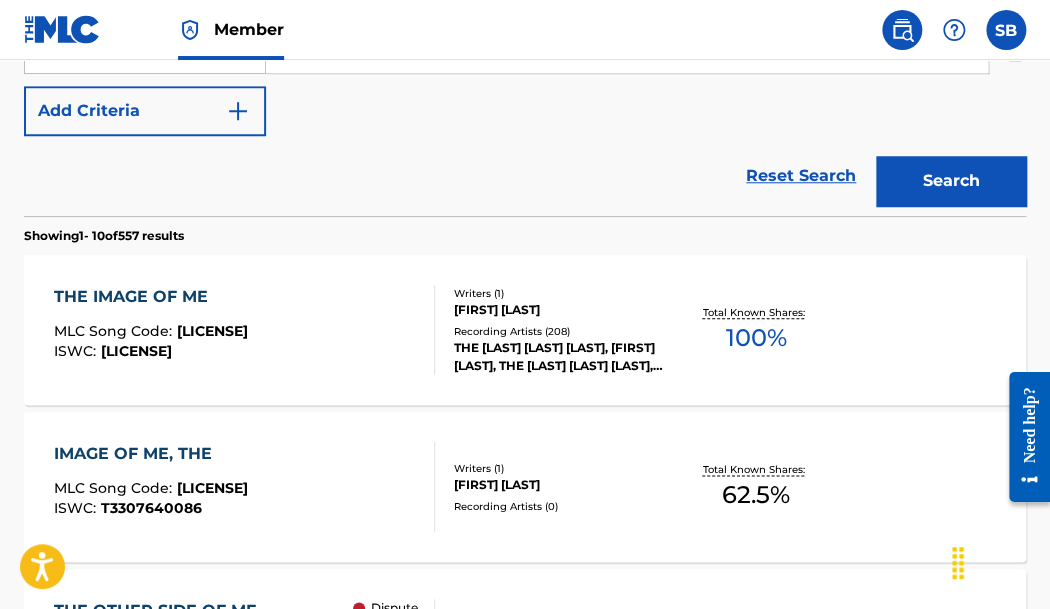 click on "THE IMAGE OF ME" at bounding box center (151, 297) 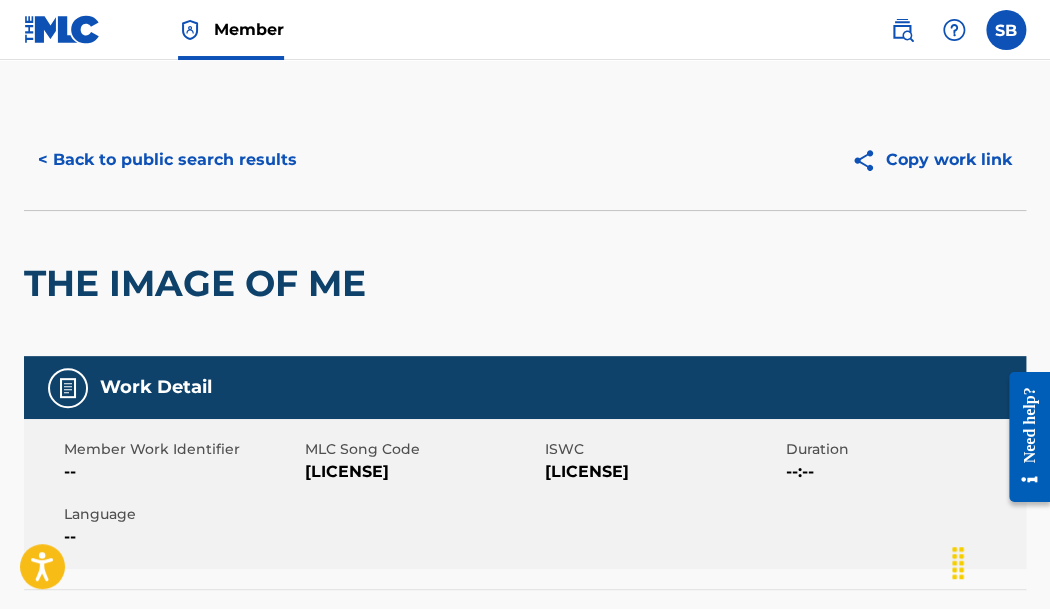 scroll, scrollTop: 0, scrollLeft: 0, axis: both 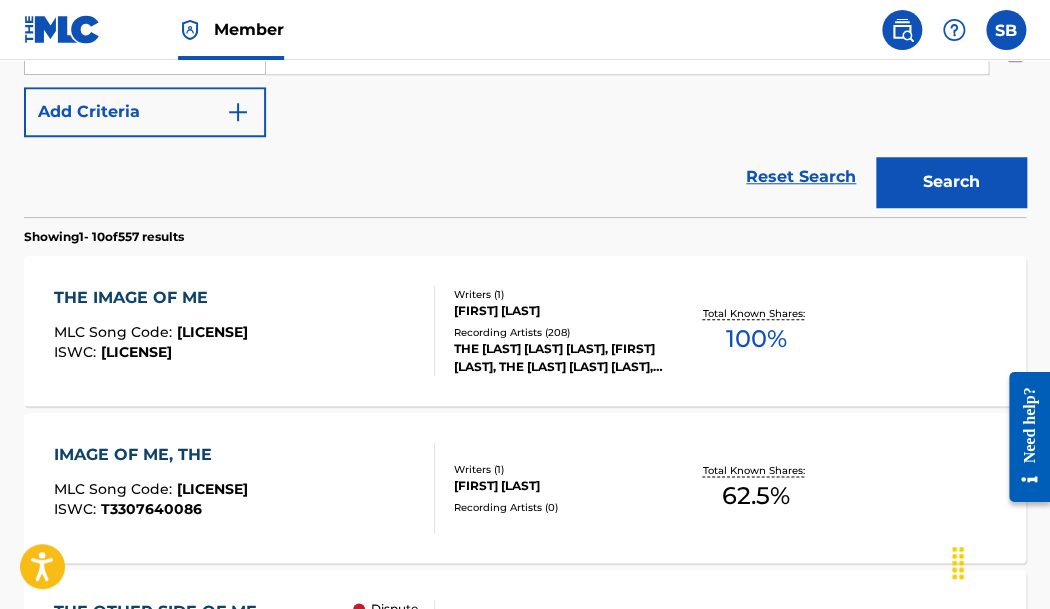 click on "IMAGE OF ME, THE" at bounding box center [151, 455] 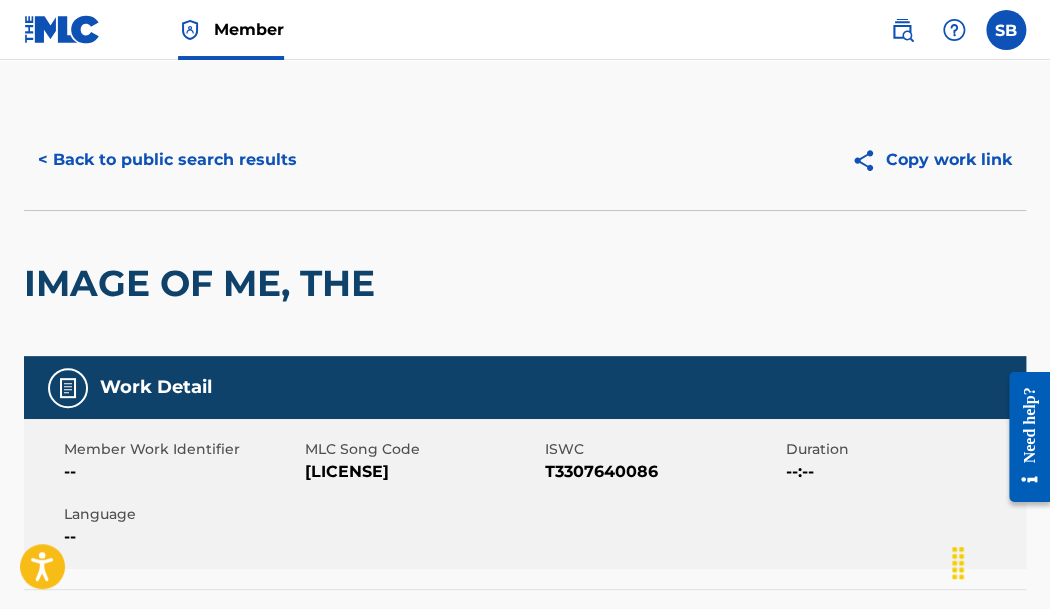 scroll, scrollTop: 0, scrollLeft: 0, axis: both 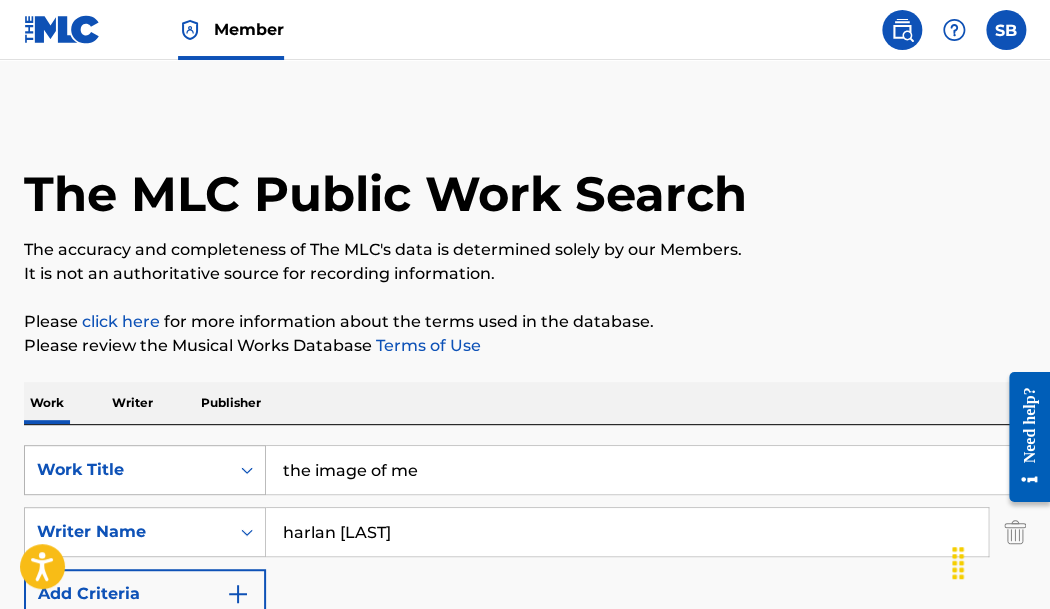 drag, startPoint x: 490, startPoint y: 467, endPoint x: 261, endPoint y: 463, distance: 229.03493 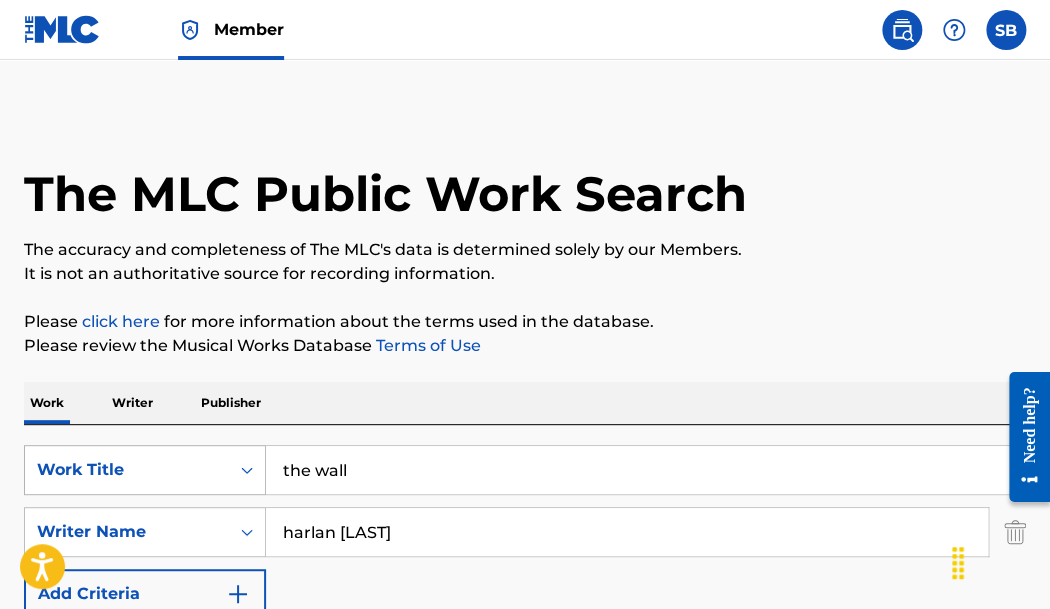 type on "the wall" 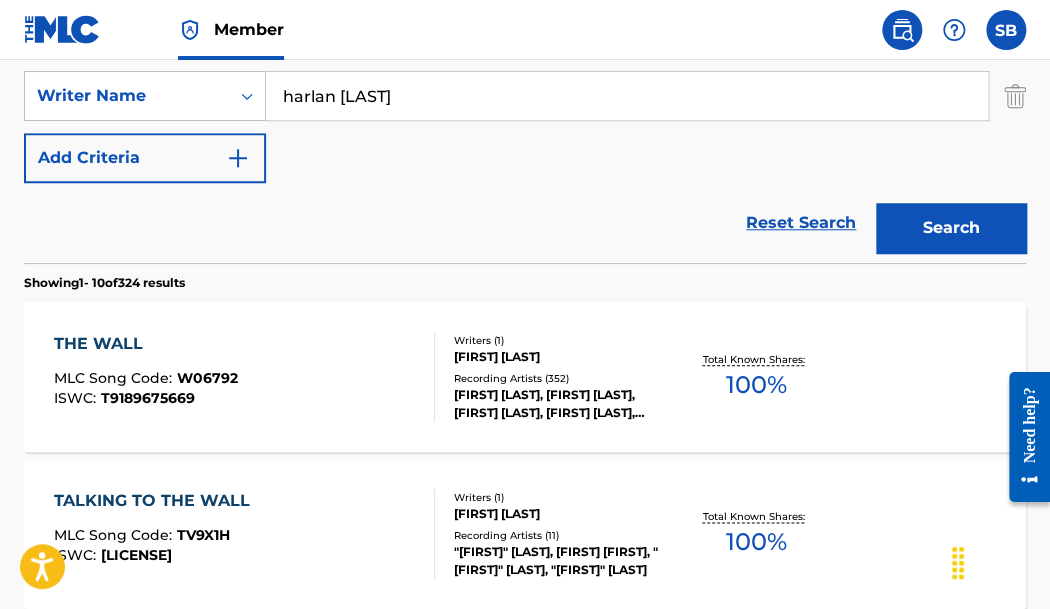 scroll, scrollTop: 497, scrollLeft: 0, axis: vertical 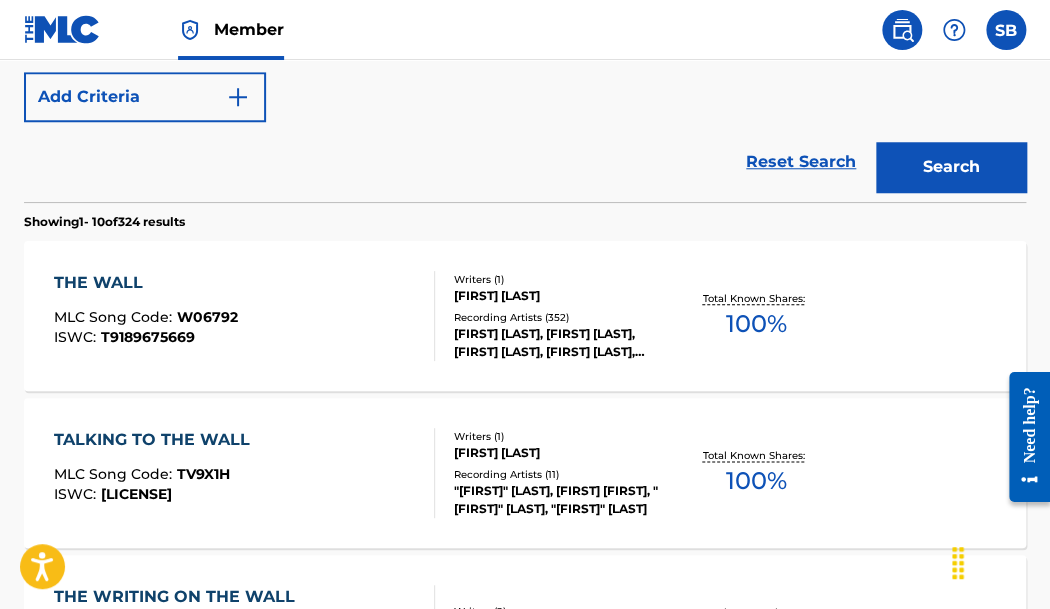 click on "THE WALL" at bounding box center [146, 283] 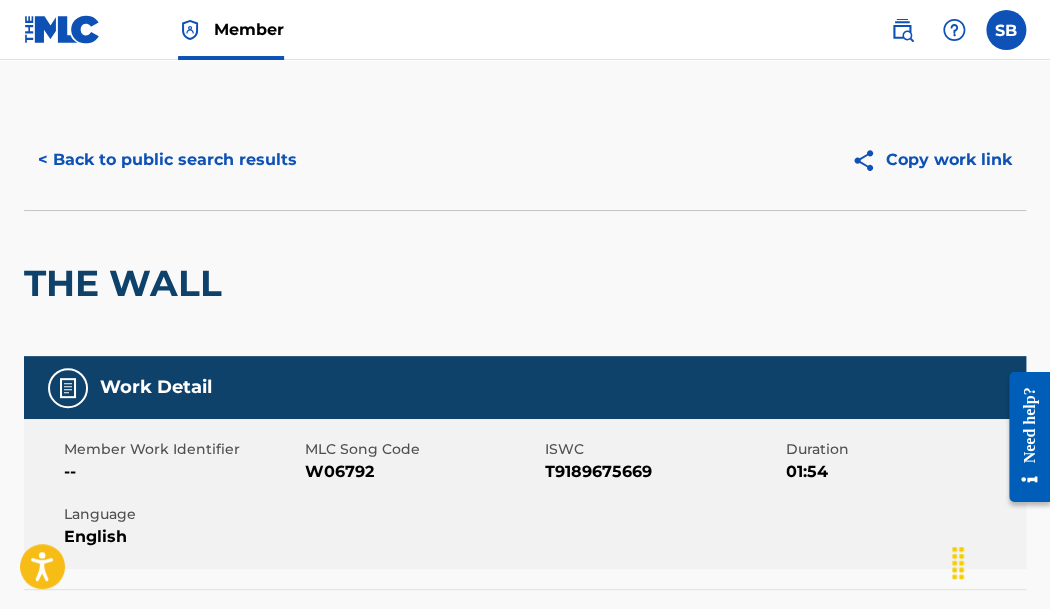 scroll, scrollTop: 0, scrollLeft: 0, axis: both 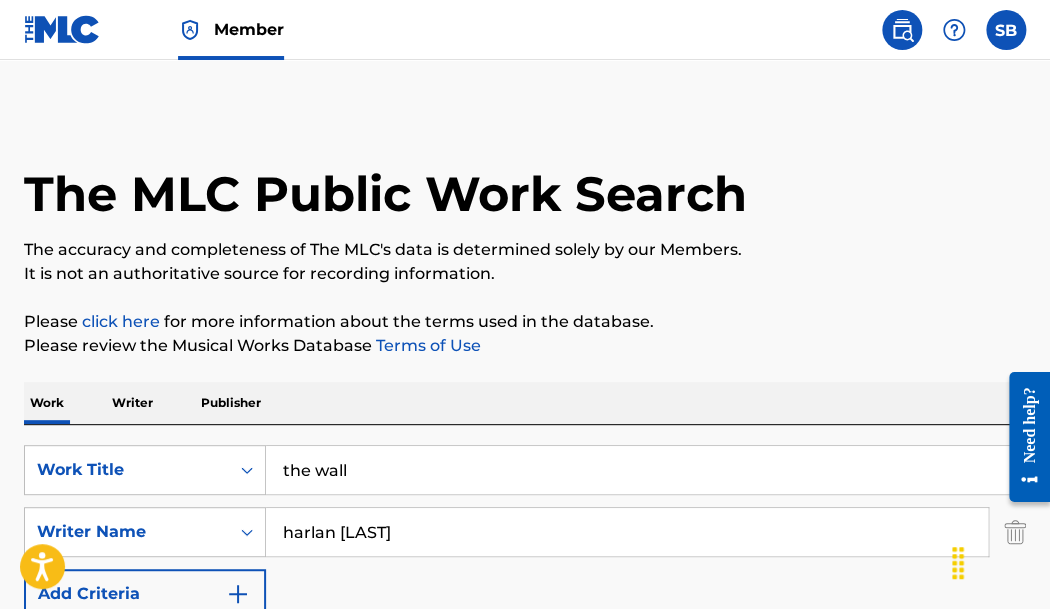 click on "the wall" at bounding box center (645, 470) 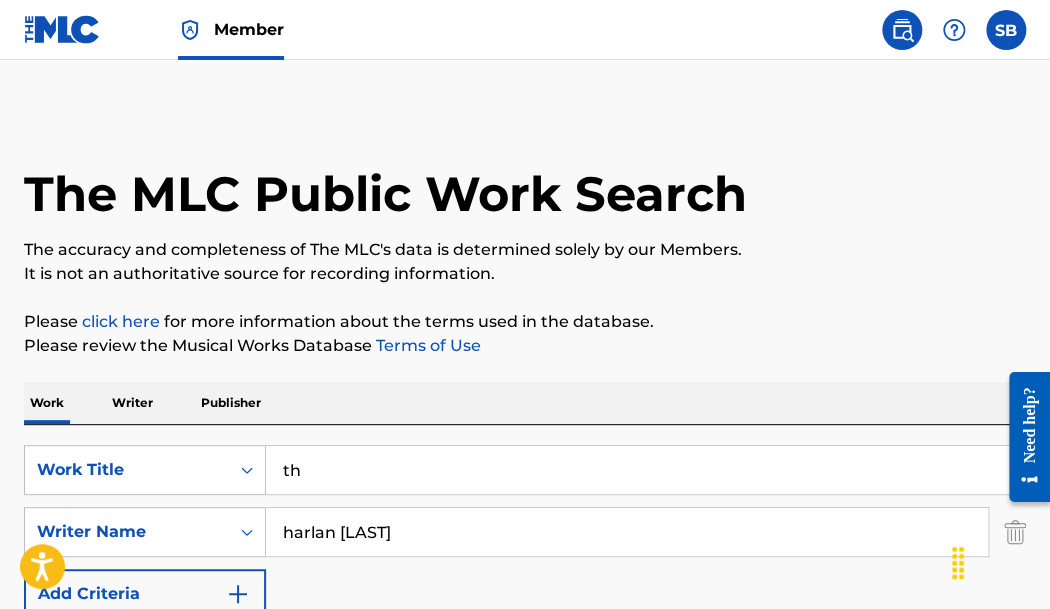 type on "t" 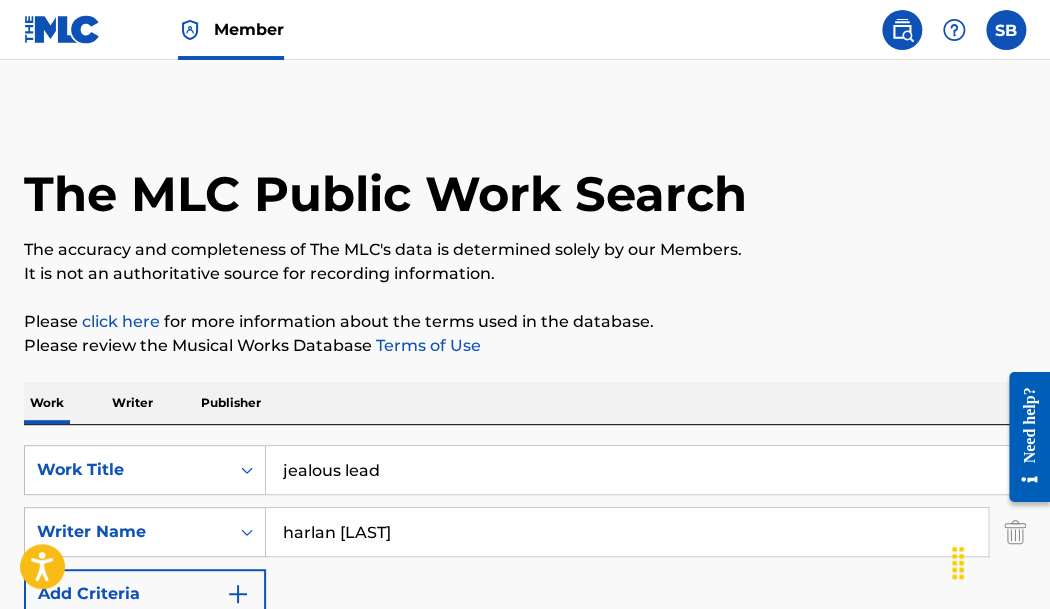 type on "jealous lead" 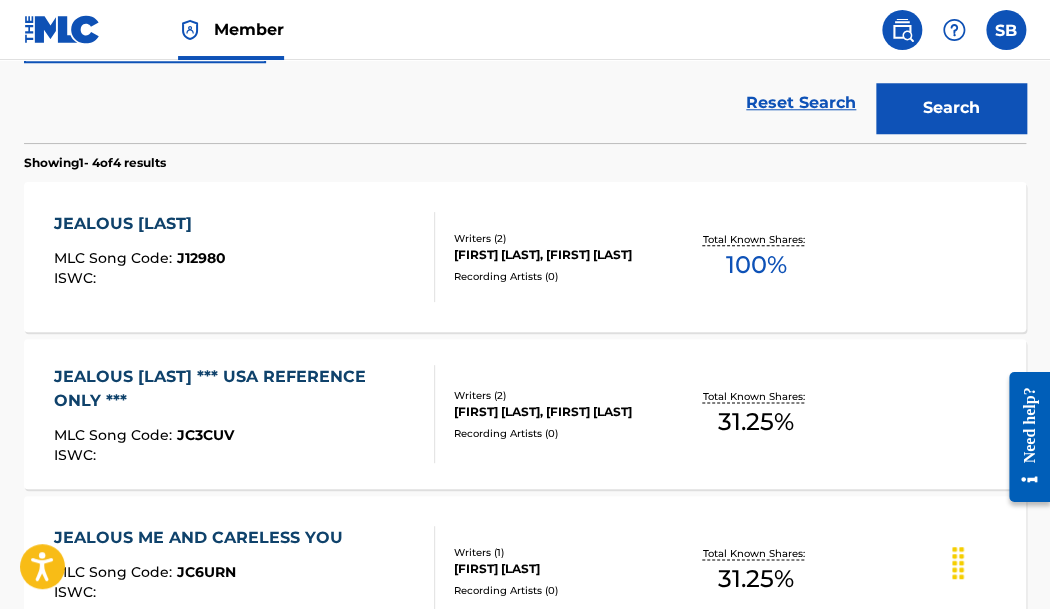 scroll, scrollTop: 557, scrollLeft: 0, axis: vertical 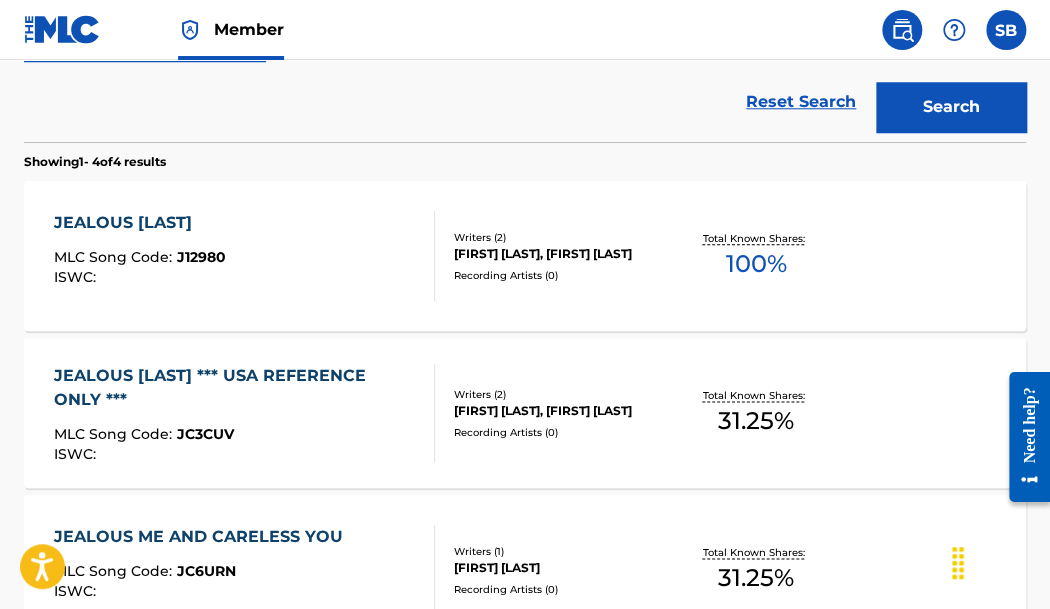 click on "JEALOUS [LAST]" at bounding box center (140, 223) 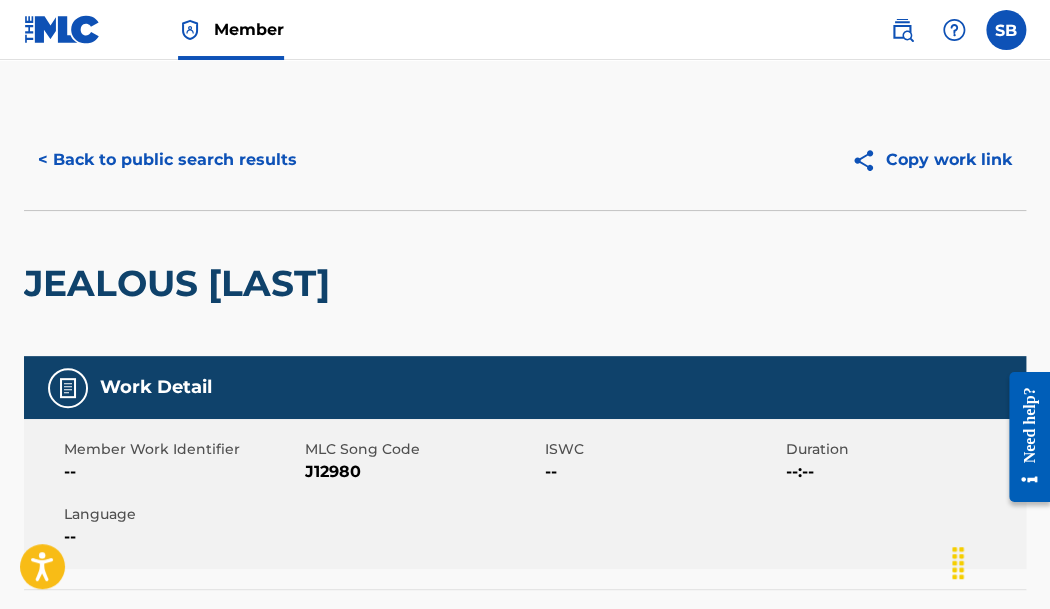 scroll, scrollTop: 0, scrollLeft: 0, axis: both 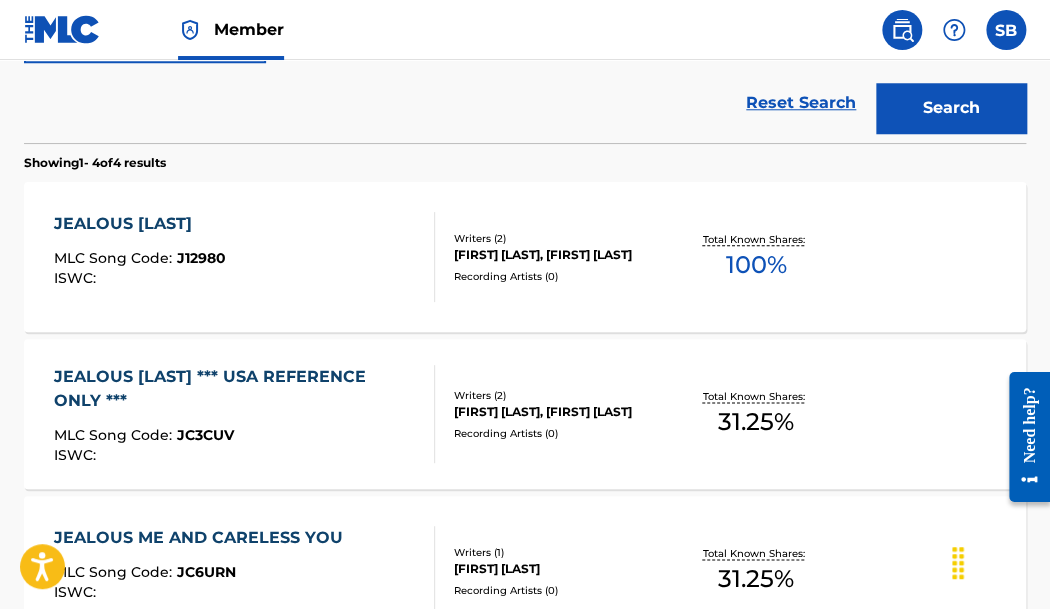 click on "JEALOUS [LAST] *** USA REFERENCE ONLY ***" at bounding box center [236, 389] 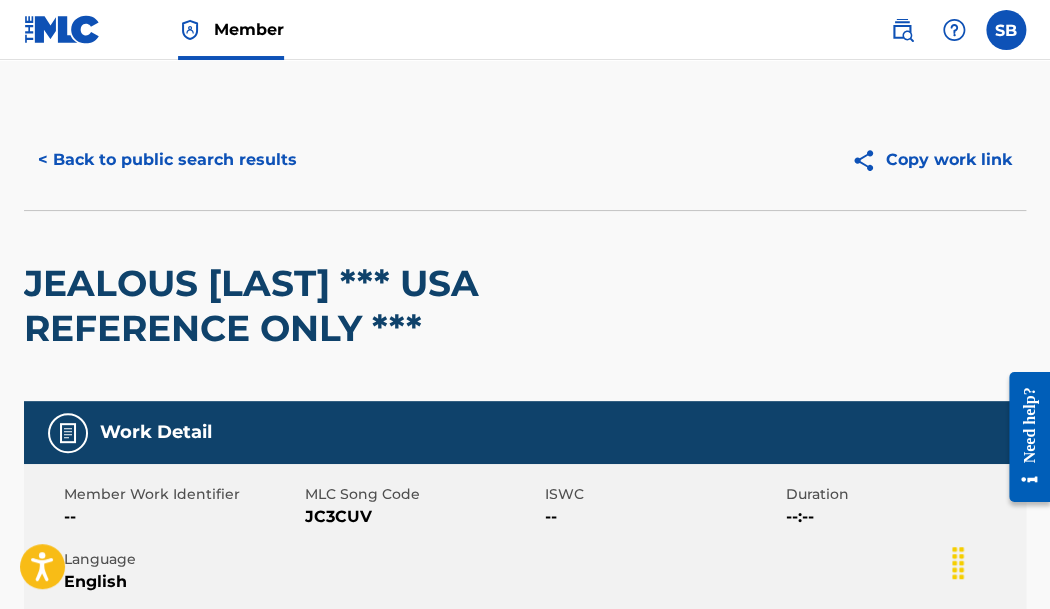 scroll, scrollTop: 0, scrollLeft: 0, axis: both 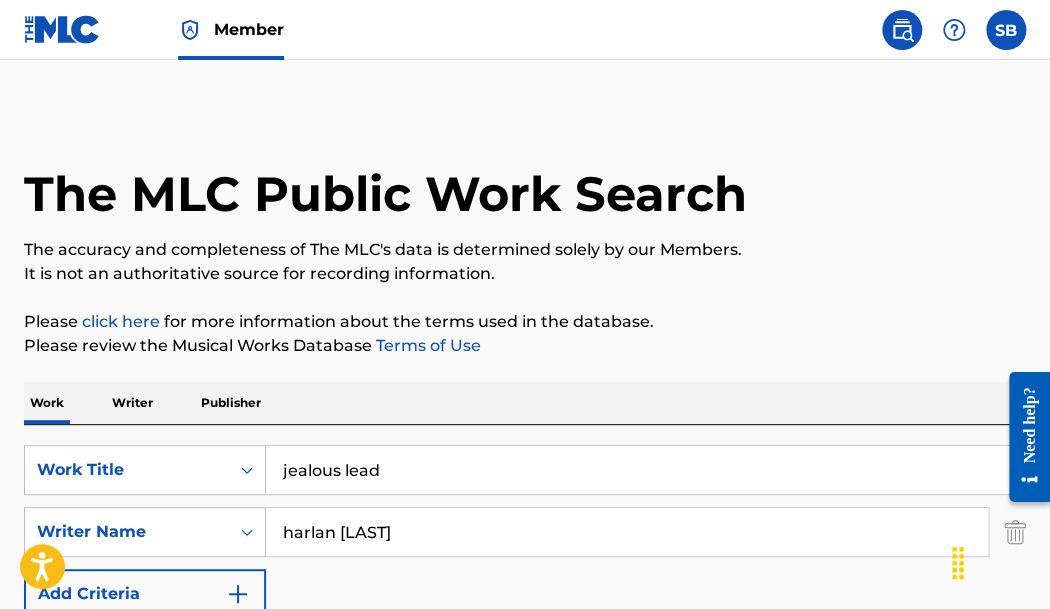 click on "jealous lead" at bounding box center (645, 470) 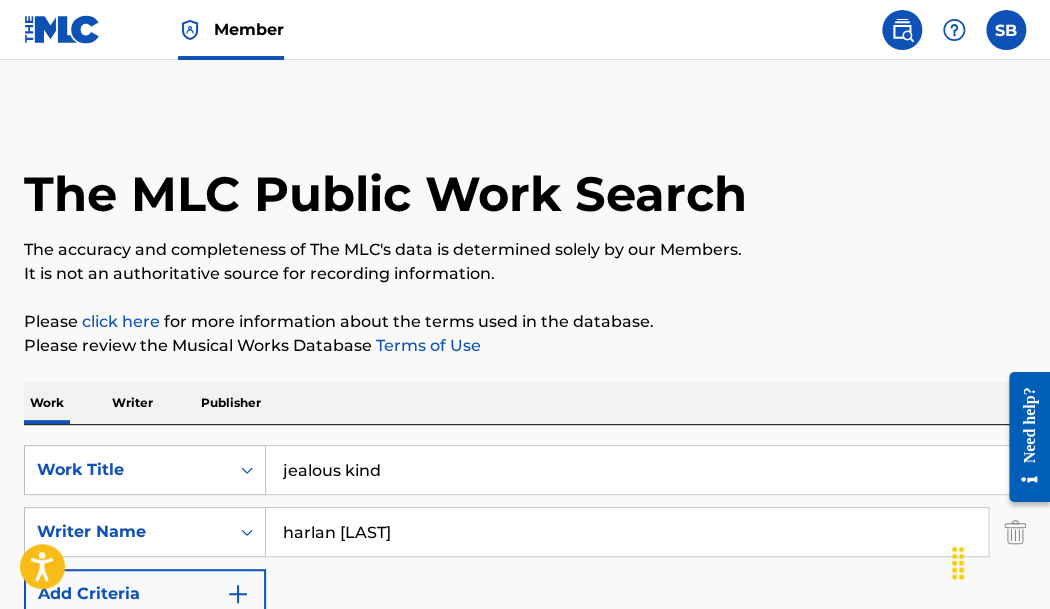 click on "Search" at bounding box center [951, 664] 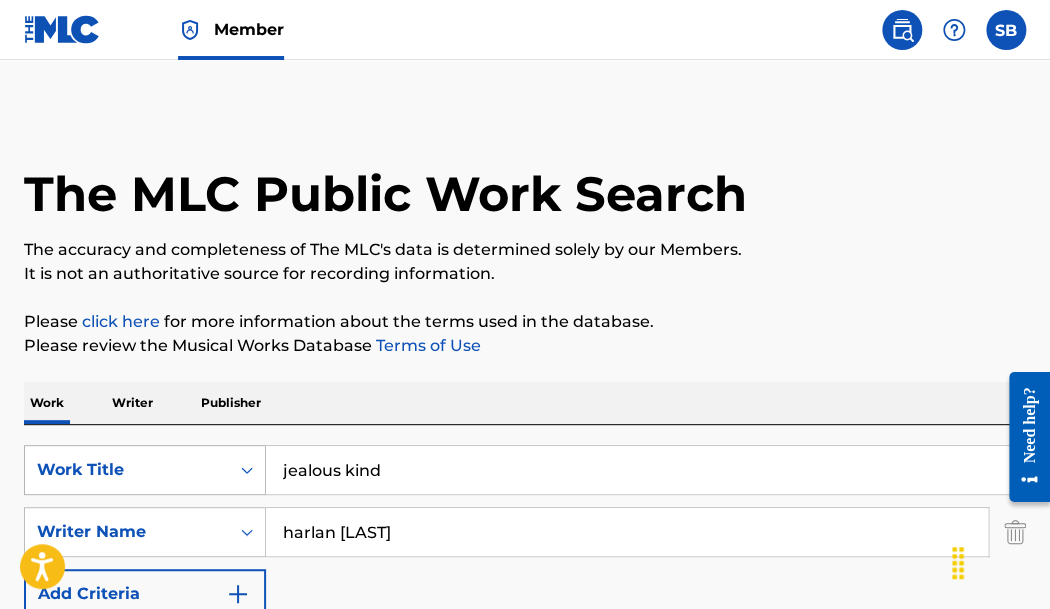 drag, startPoint x: 411, startPoint y: 456, endPoint x: 251, endPoint y: 456, distance: 160 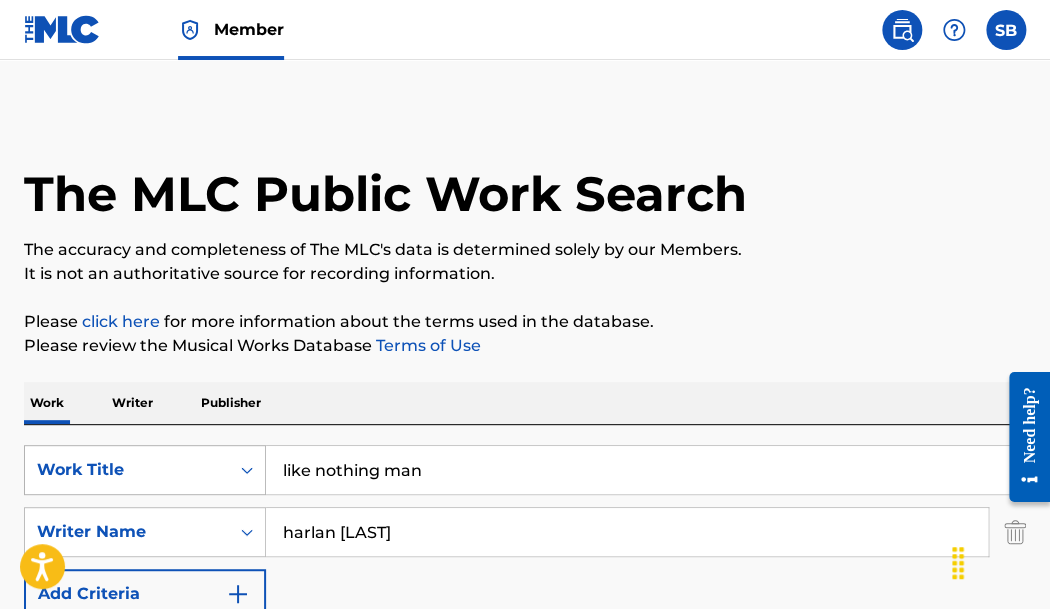 type on "like nothing man" 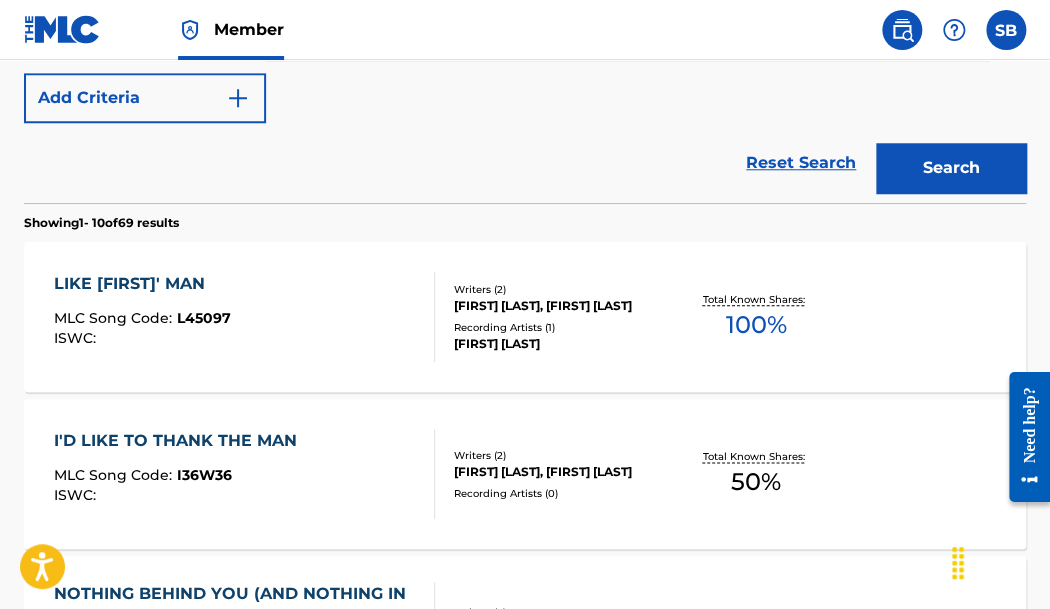 scroll, scrollTop: 498, scrollLeft: 0, axis: vertical 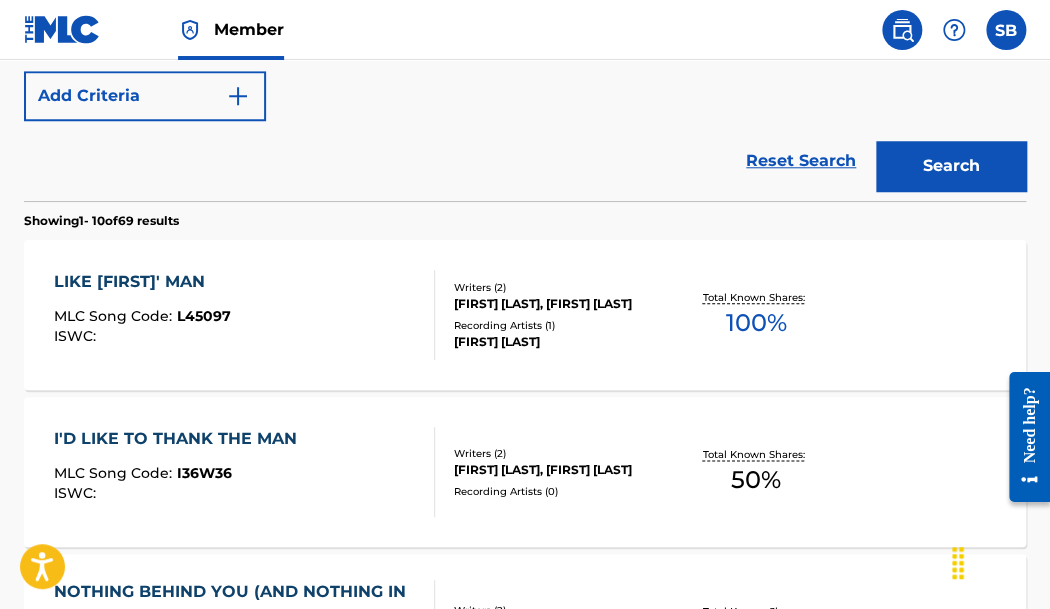 click on "LIKE [FIRST]' MAN" at bounding box center (142, 282) 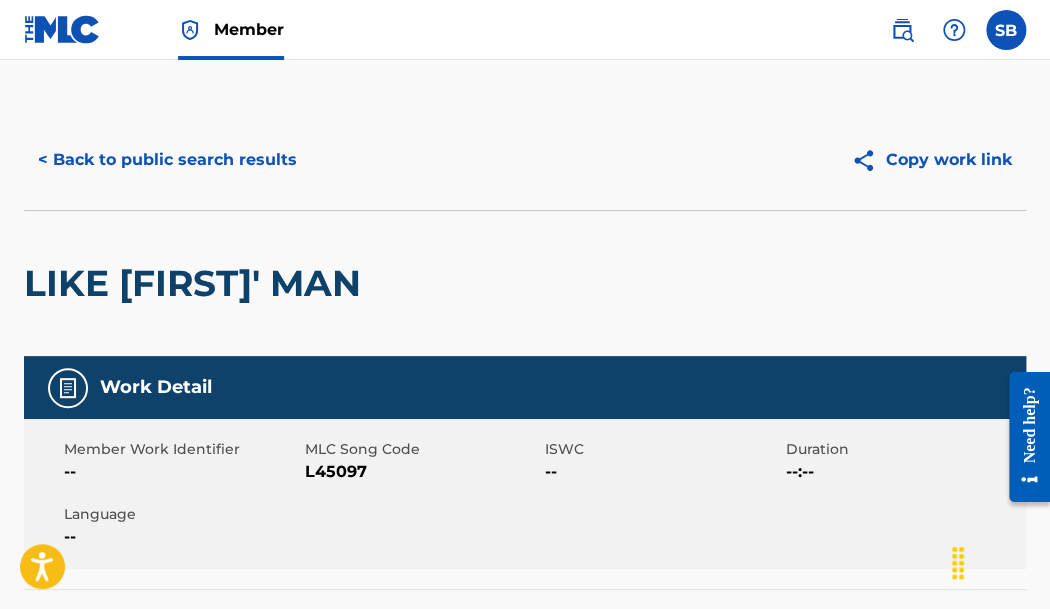 scroll, scrollTop: 0, scrollLeft: 0, axis: both 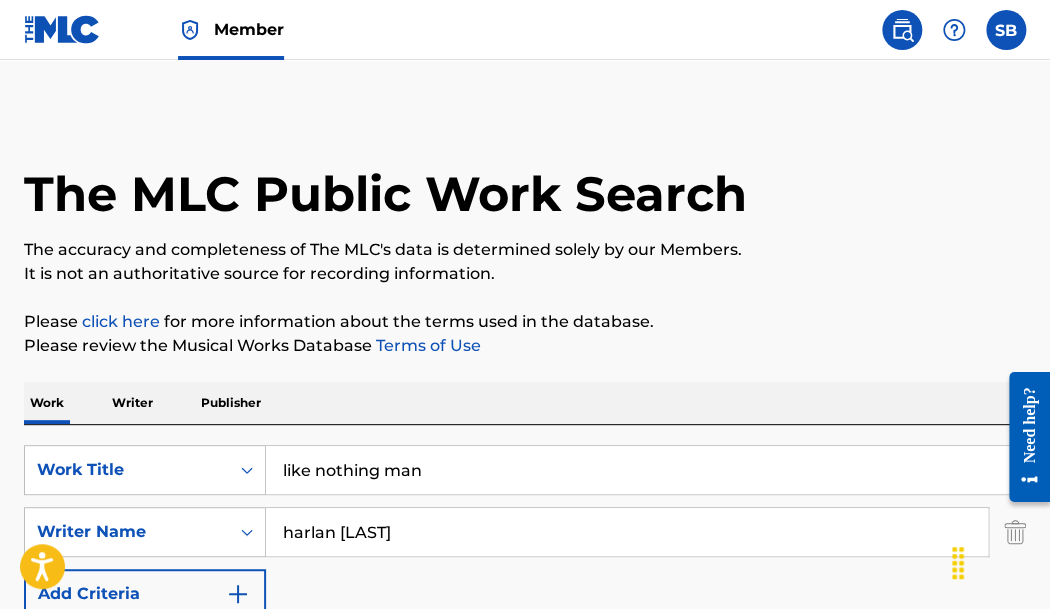 click on "like nothing man" at bounding box center (645, 470) 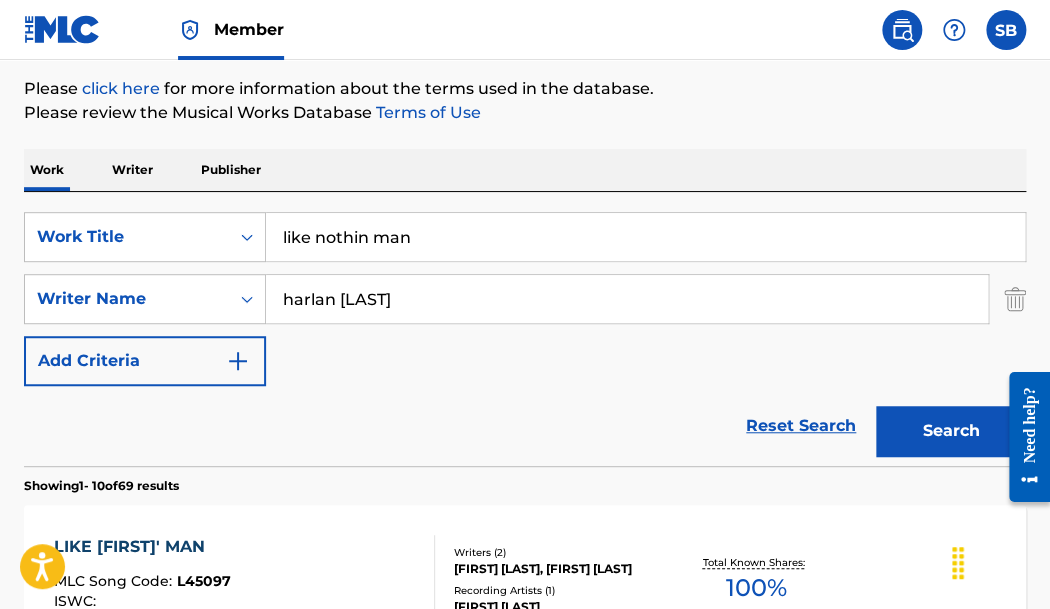 scroll, scrollTop: 319, scrollLeft: 0, axis: vertical 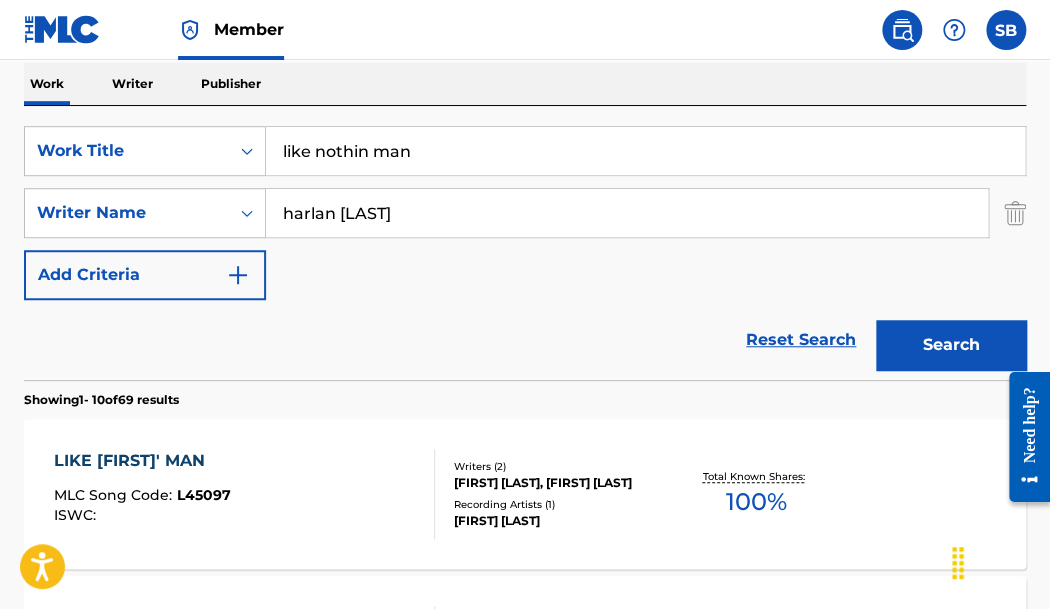 type on "like nothin man" 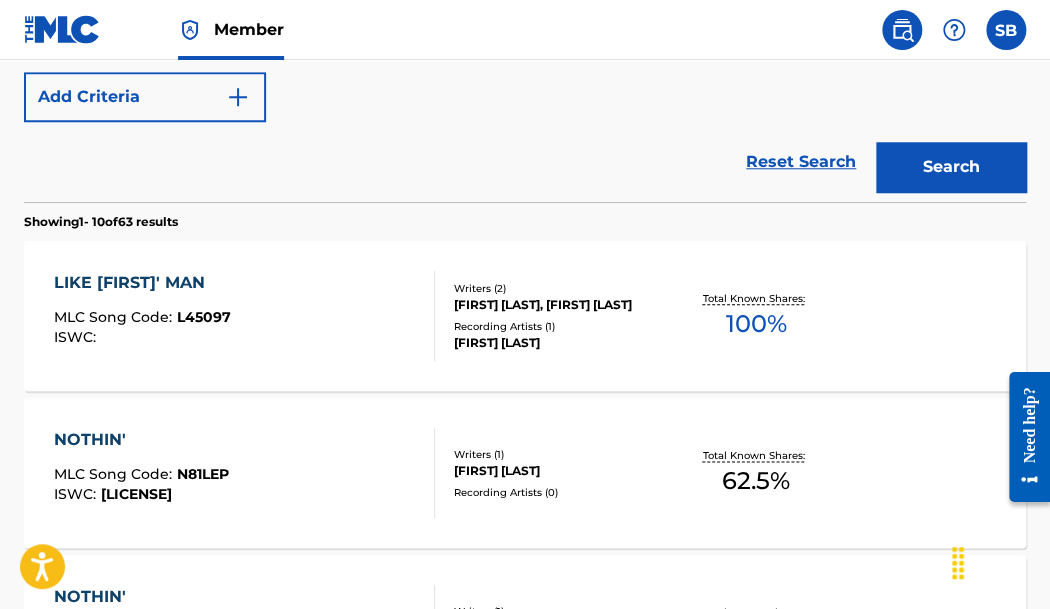 scroll, scrollTop: 498, scrollLeft: 0, axis: vertical 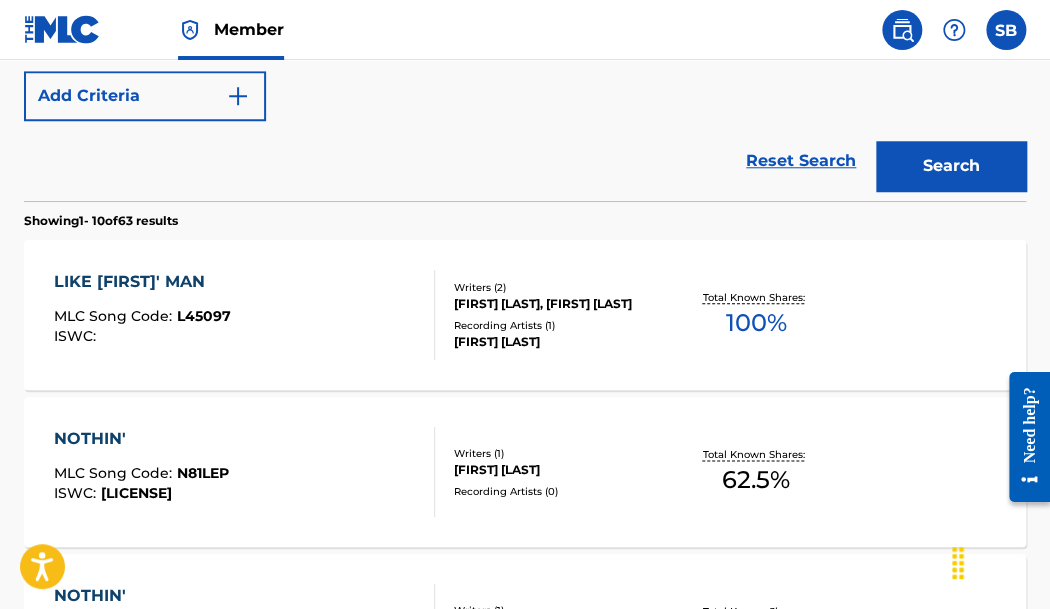 click on "NOTHIN'" at bounding box center (141, 439) 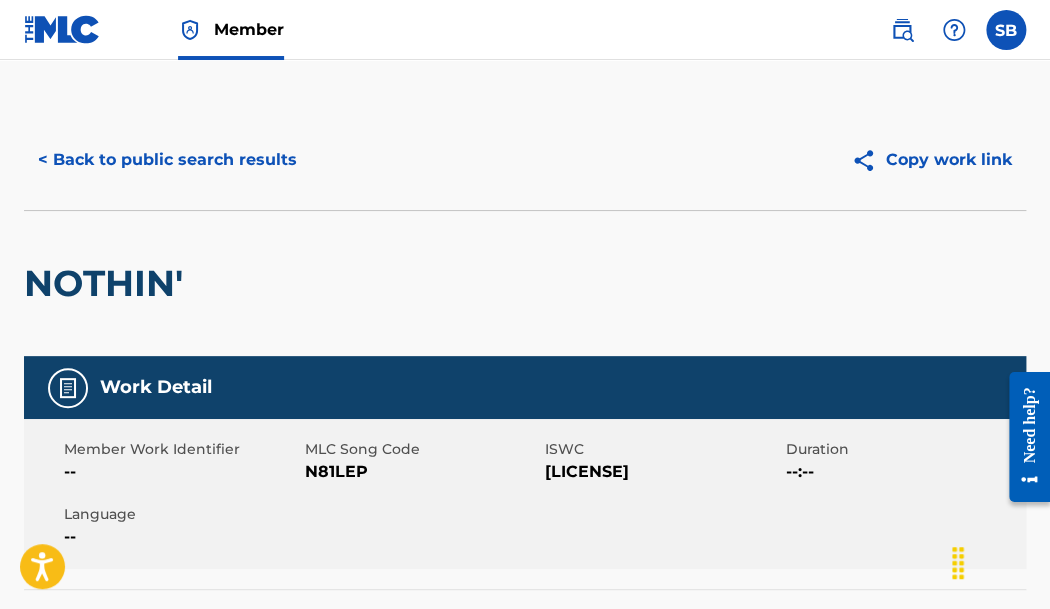 scroll, scrollTop: 0, scrollLeft: 0, axis: both 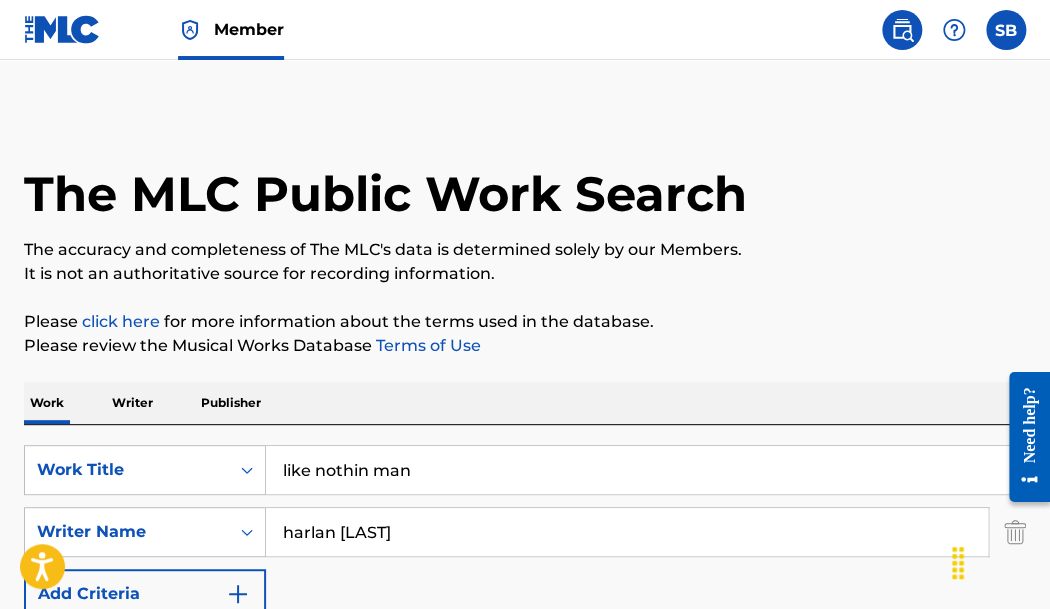 click on "like nothin man" at bounding box center (645, 470) 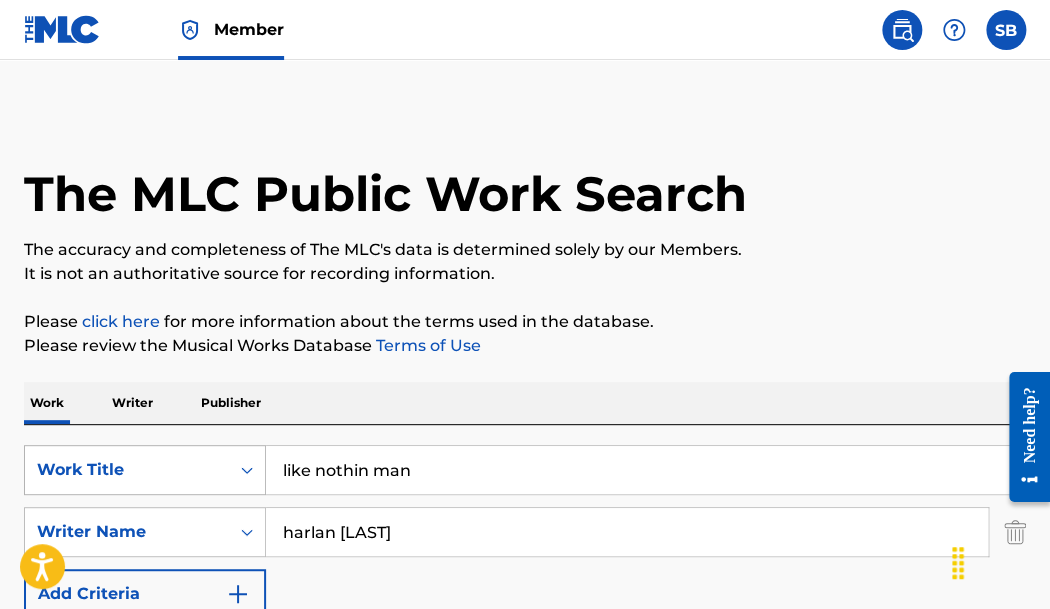 drag, startPoint x: 444, startPoint y: 472, endPoint x: 233, endPoint y: 459, distance: 211.4001 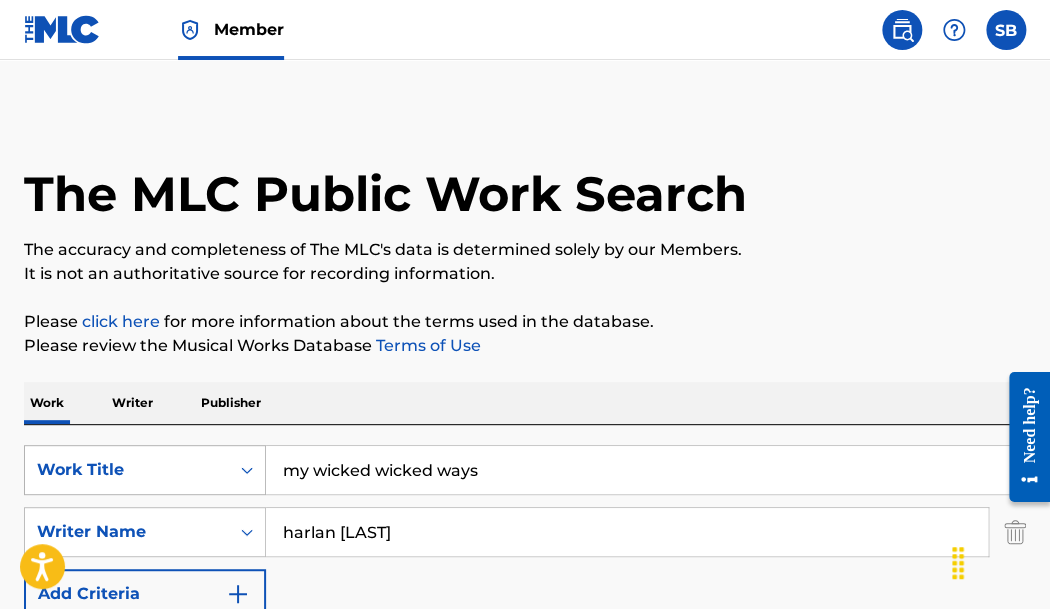 type on "my wicked wicked ways" 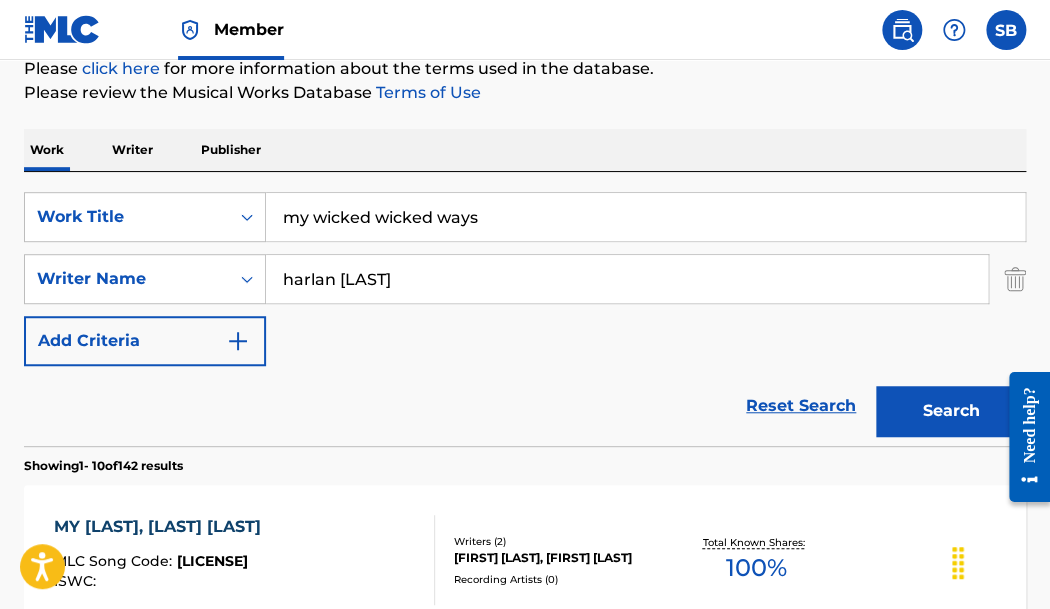 scroll, scrollTop: 259, scrollLeft: 0, axis: vertical 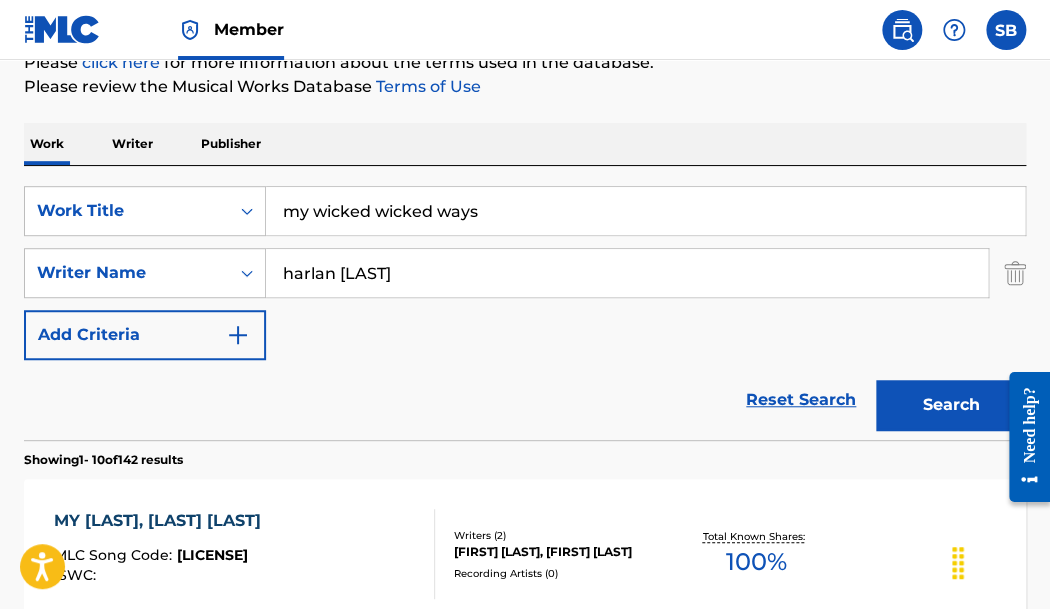 click on "Search" at bounding box center [951, 405] 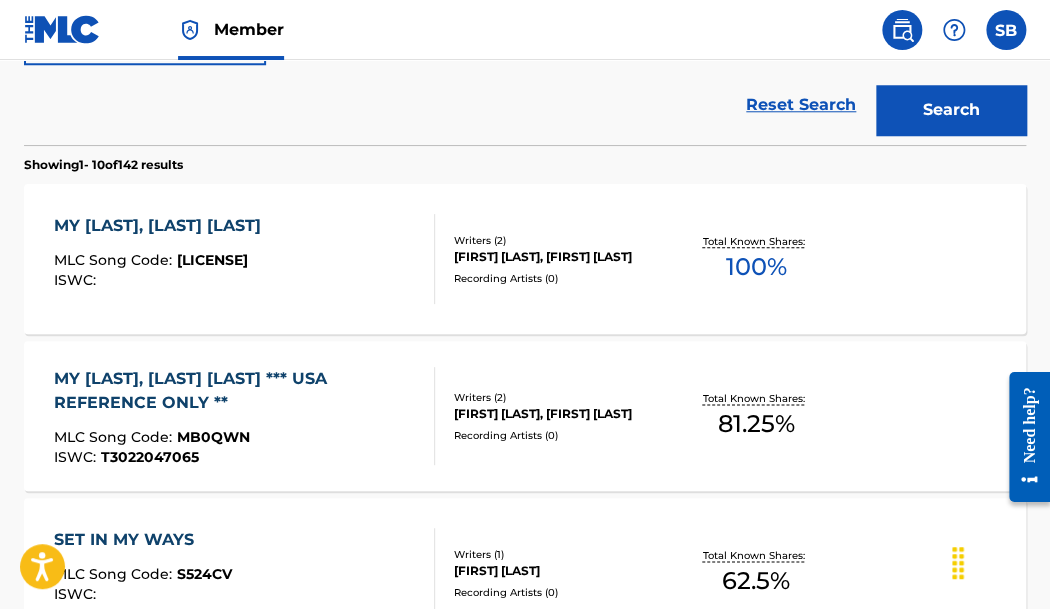 scroll, scrollTop: 557, scrollLeft: 0, axis: vertical 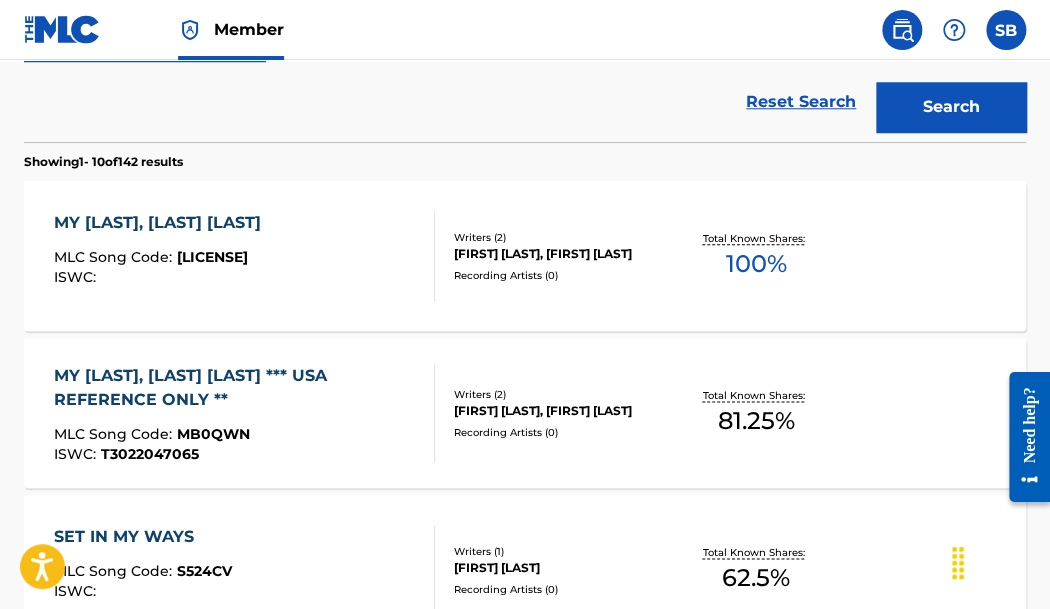click on "MY [LAST], [LAST] [LAST]" at bounding box center (162, 223) 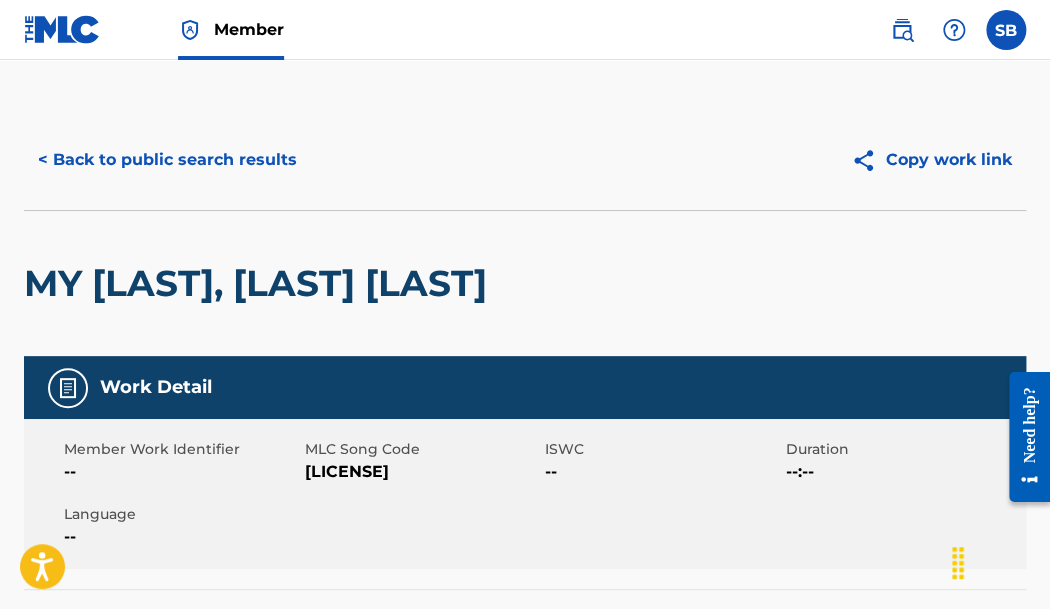 scroll, scrollTop: 68, scrollLeft: 0, axis: vertical 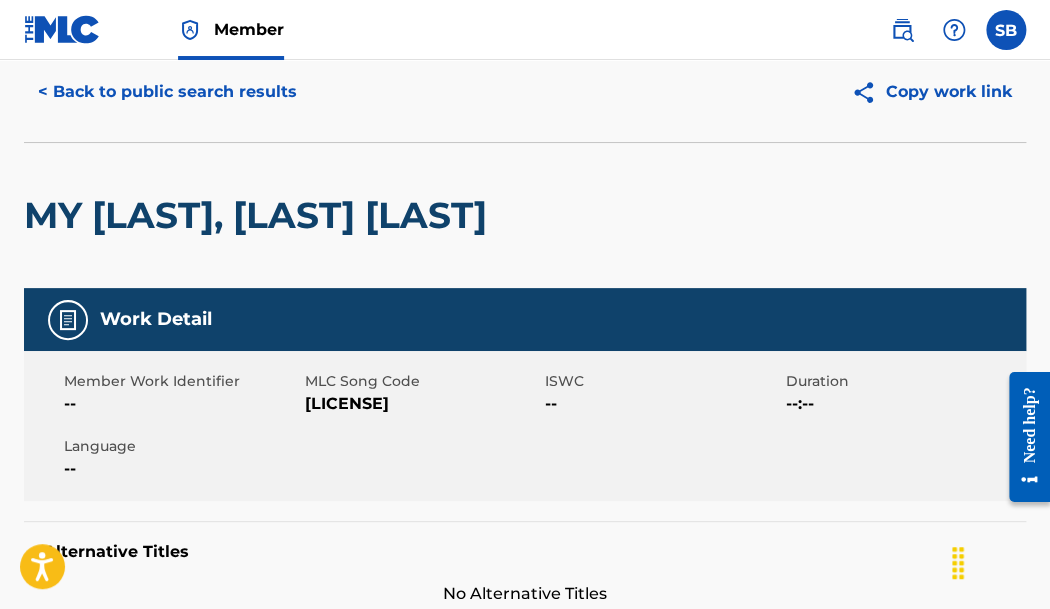 click on "< Back to public search results" at bounding box center (167, 92) 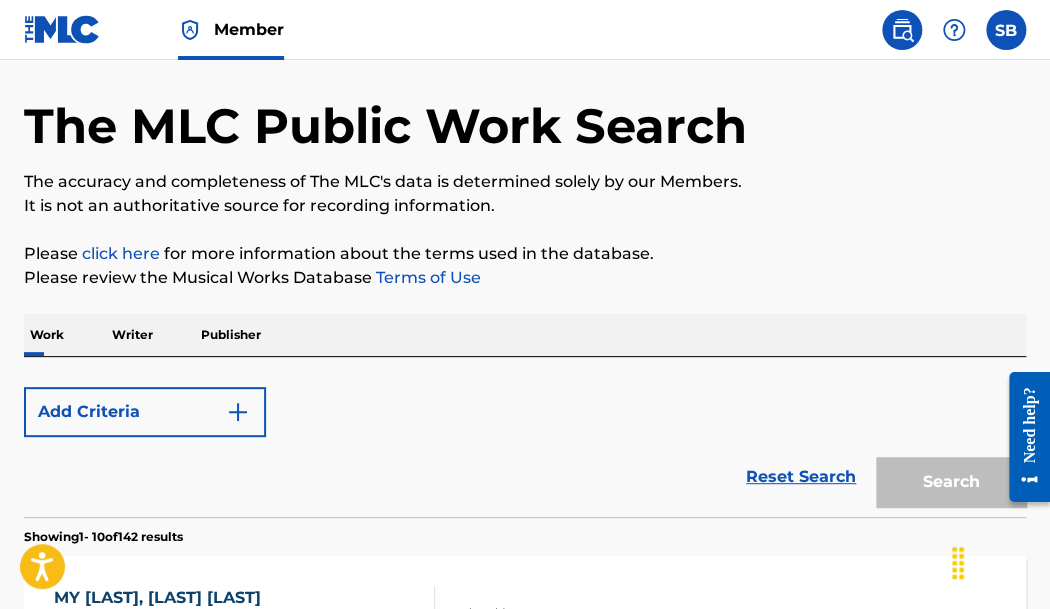 scroll, scrollTop: 556, scrollLeft: 0, axis: vertical 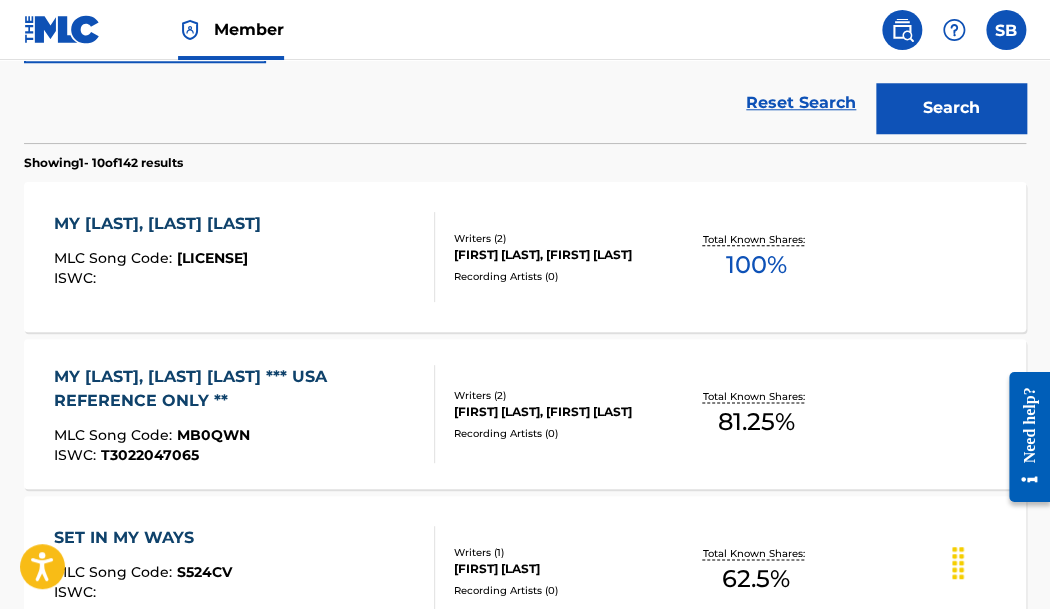 click on "MY [LAST], [LAST] [LAST] *** USA REFERENCE ONLY **" at bounding box center [236, 389] 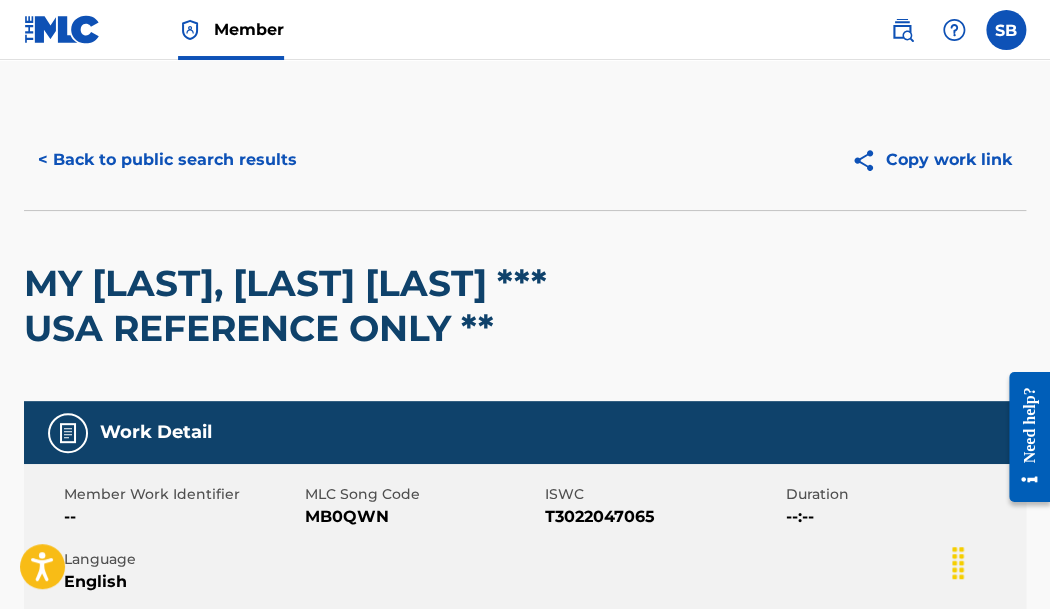 scroll, scrollTop: 0, scrollLeft: 0, axis: both 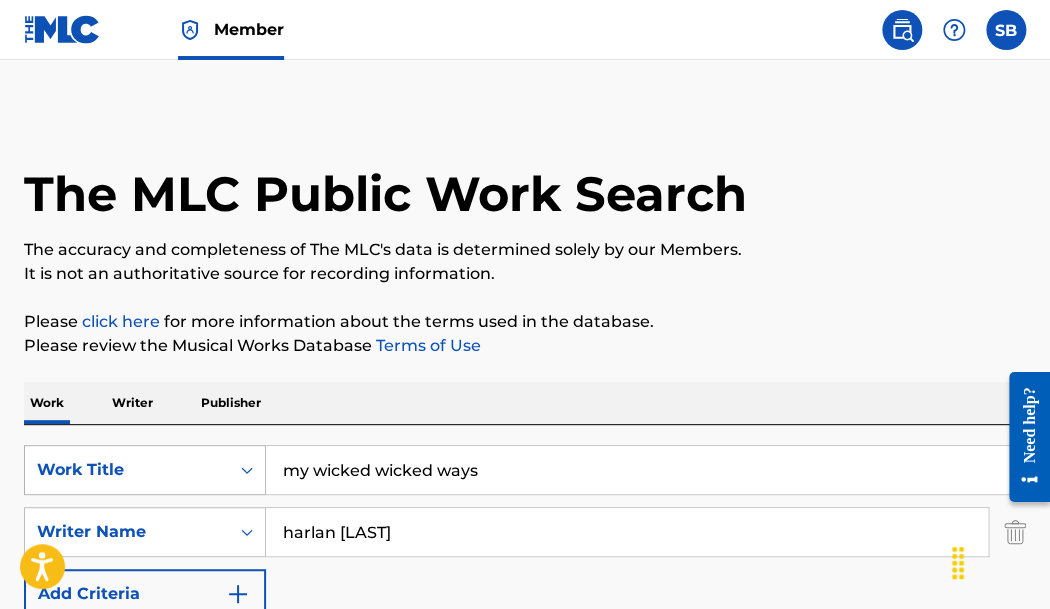 drag, startPoint x: 507, startPoint y: 460, endPoint x: 249, endPoint y: 449, distance: 258.23438 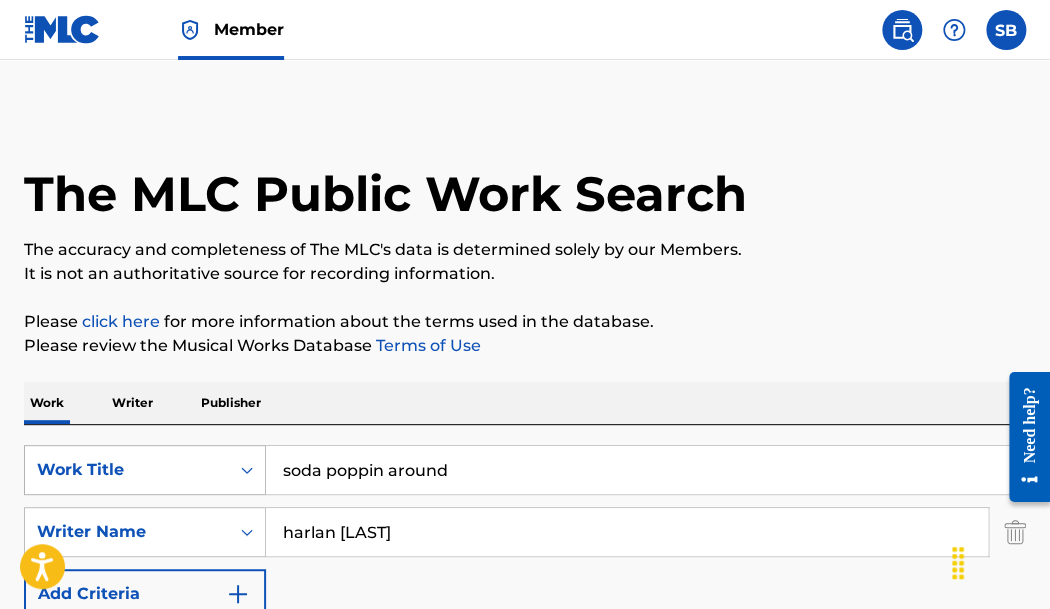 type on "soda poppin around" 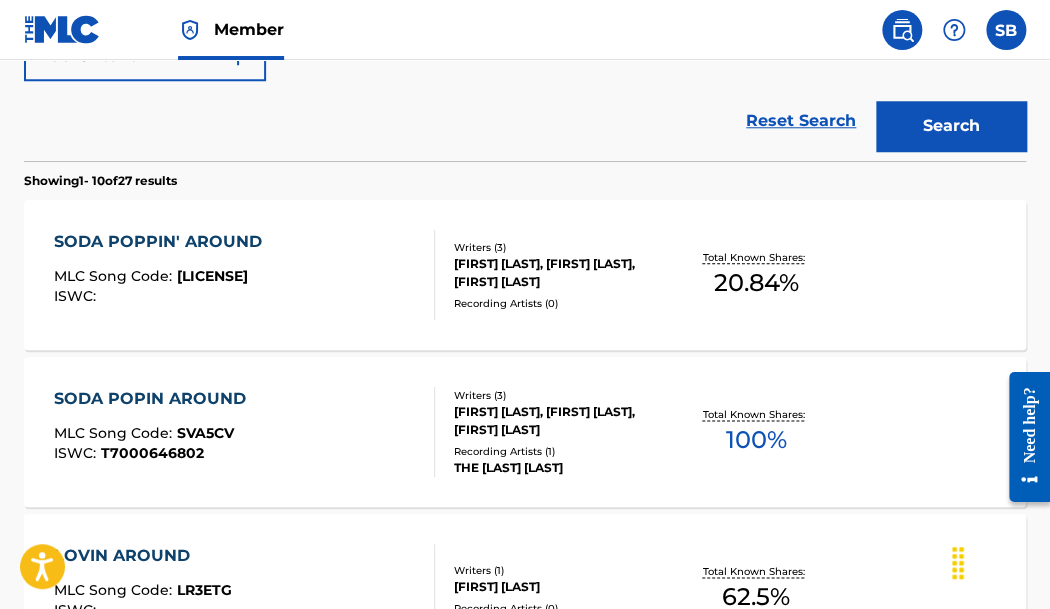 scroll, scrollTop: 545, scrollLeft: 0, axis: vertical 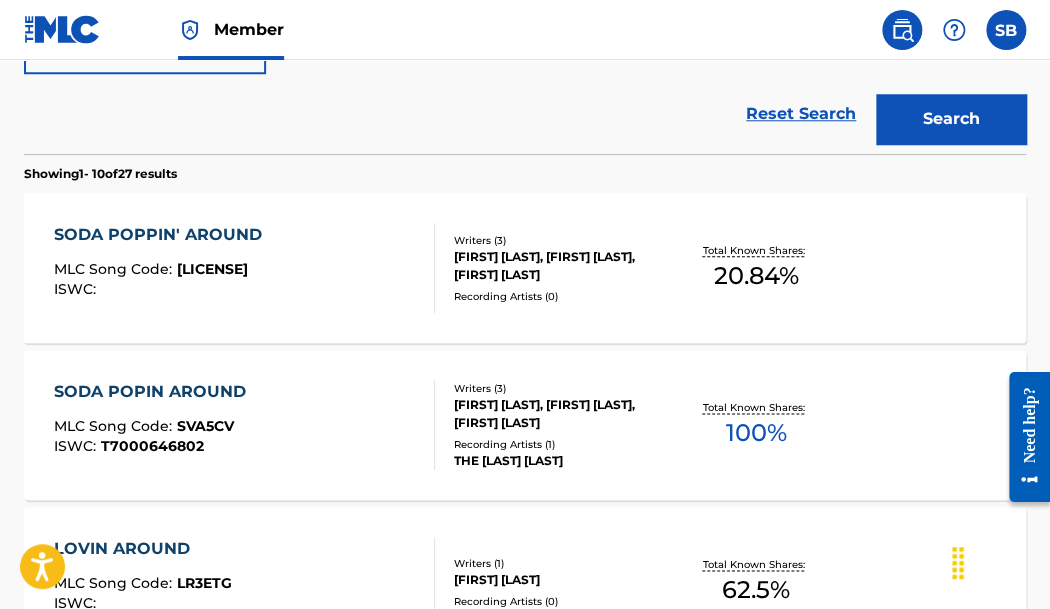 click on "SODA POPPIN' AROUND" at bounding box center [163, 235] 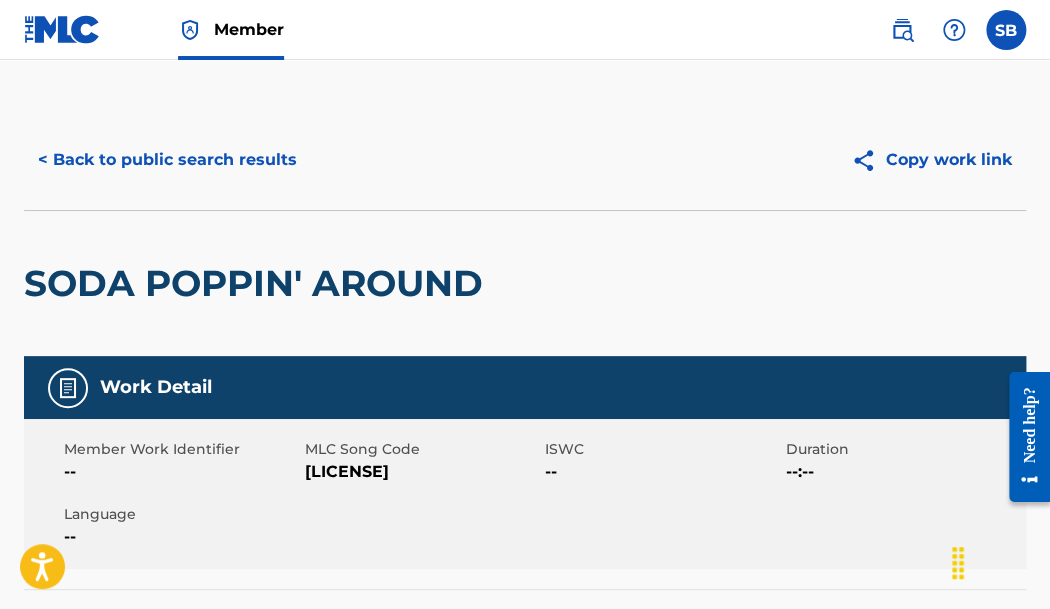 scroll, scrollTop: 0, scrollLeft: 0, axis: both 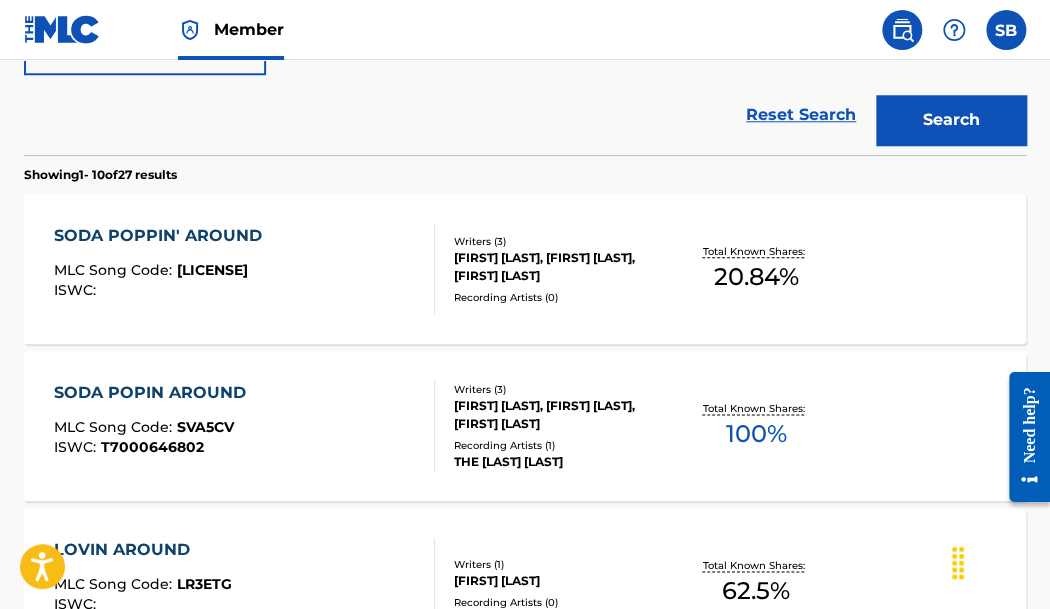 click on "SODA POPIN AROUND" at bounding box center [155, 393] 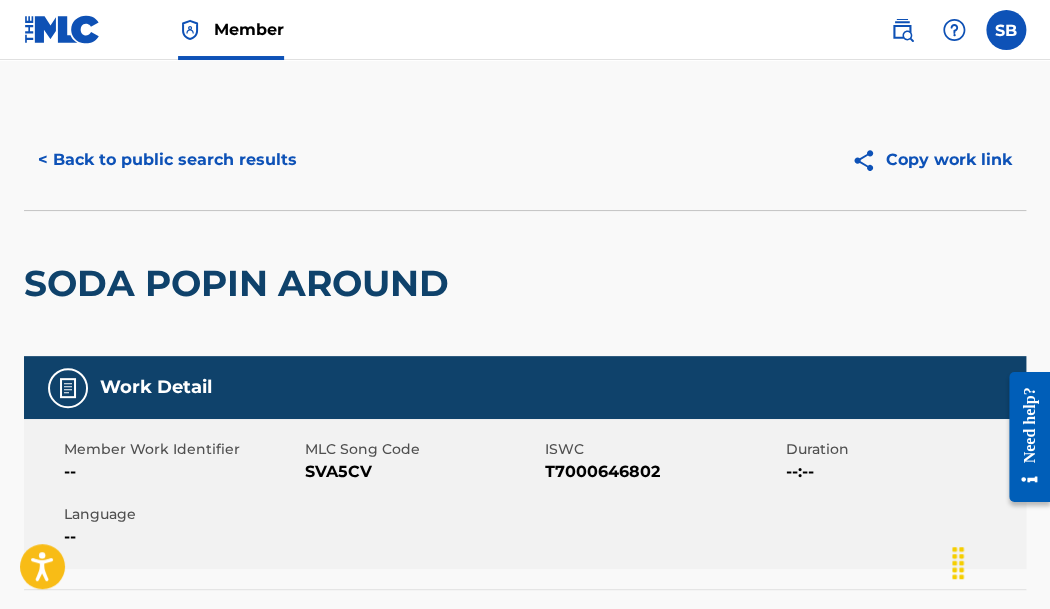 scroll, scrollTop: 0, scrollLeft: 0, axis: both 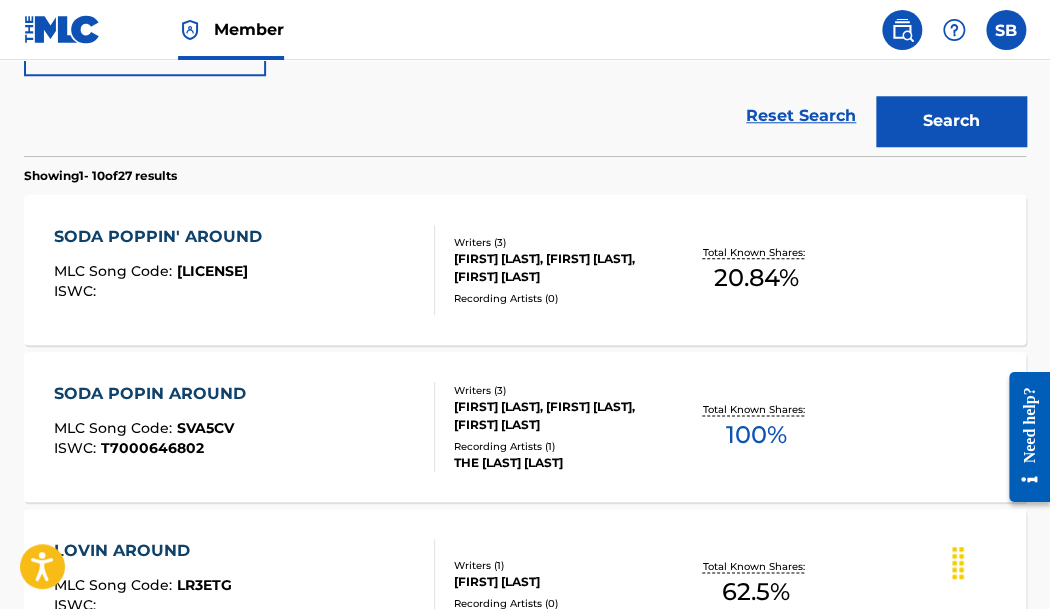 click on "SODA POPPIN' AROUND" at bounding box center (163, 237) 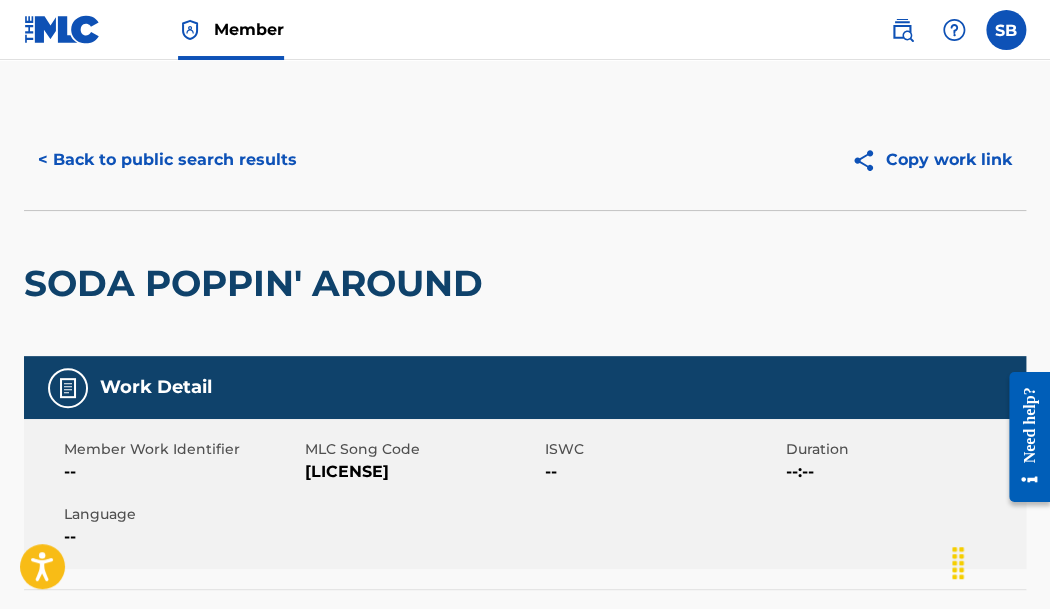 scroll, scrollTop: 0, scrollLeft: 0, axis: both 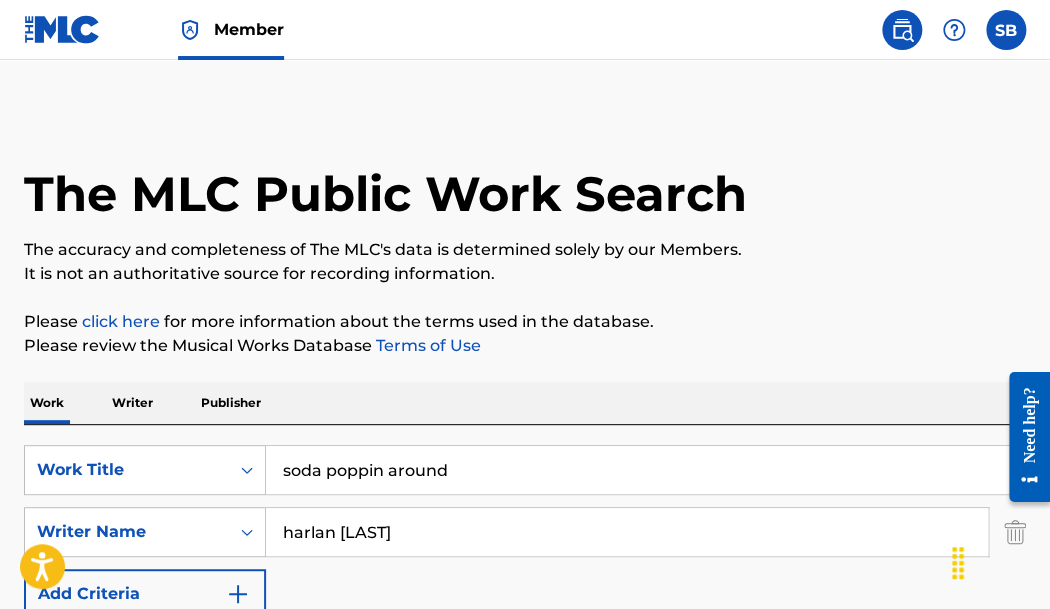 click at bounding box center (954, 30) 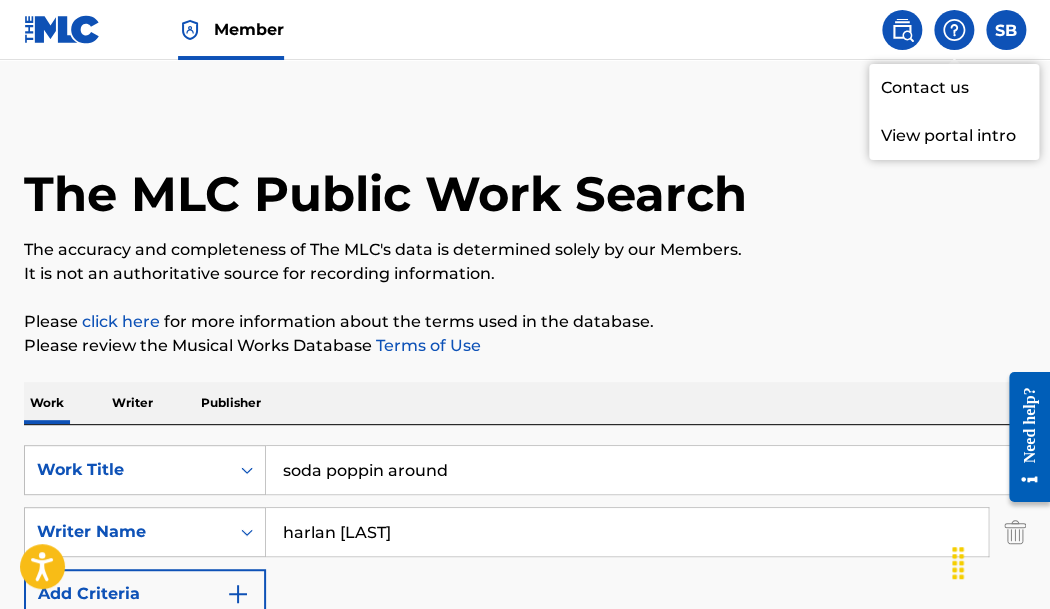 click on "Contact us" at bounding box center [954, 88] 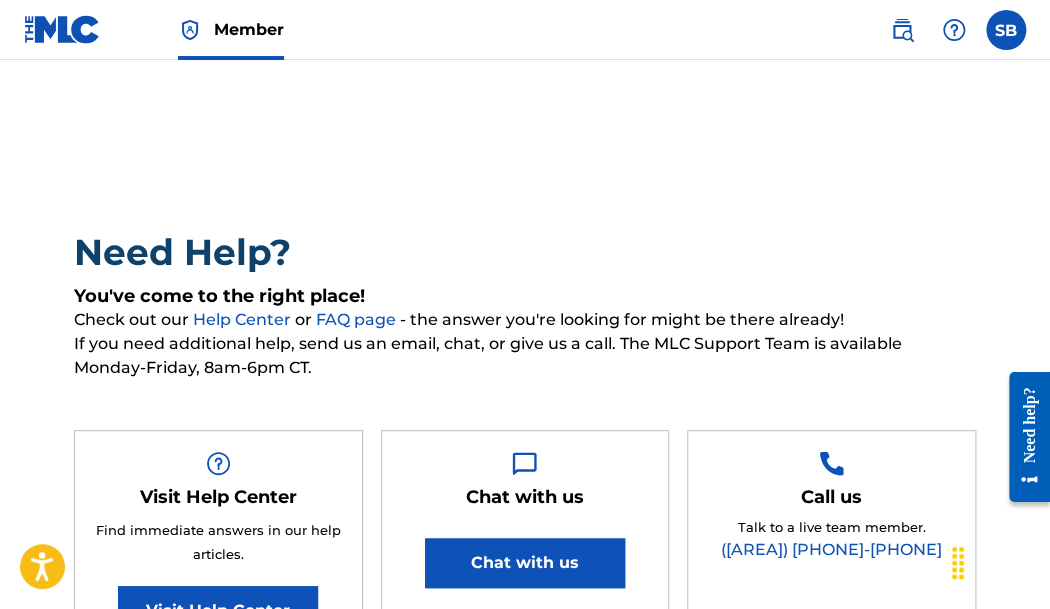scroll, scrollTop: 0, scrollLeft: 0, axis: both 